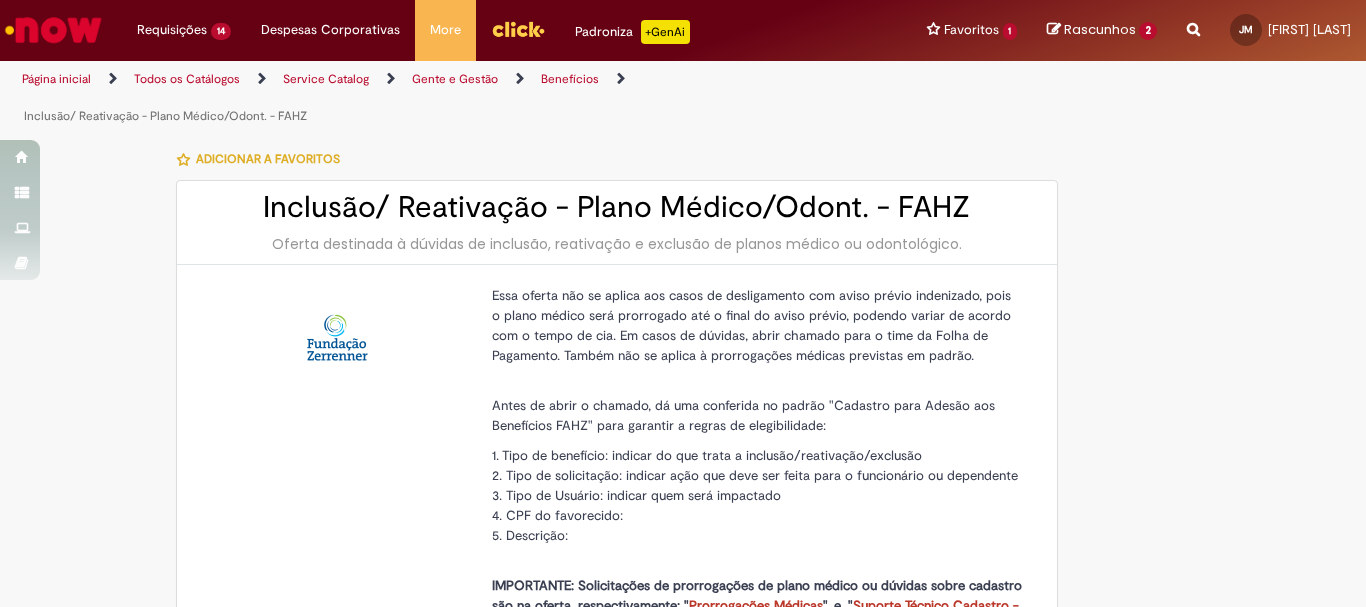 select on "**********" 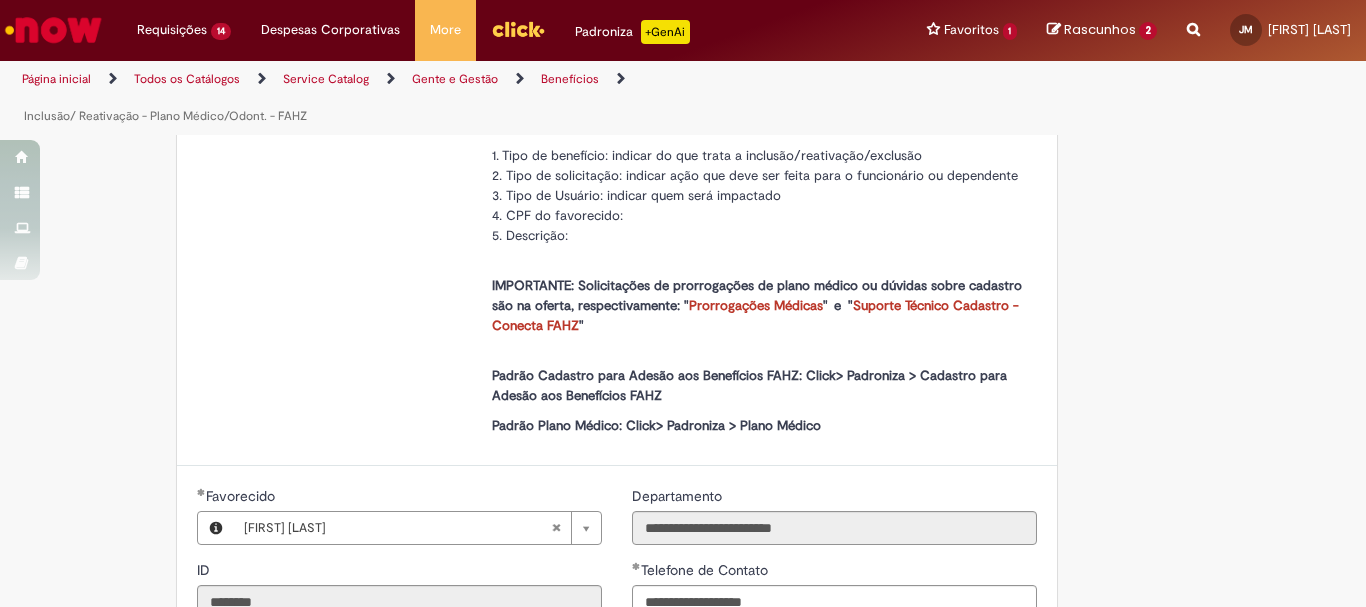 scroll, scrollTop: 500, scrollLeft: 0, axis: vertical 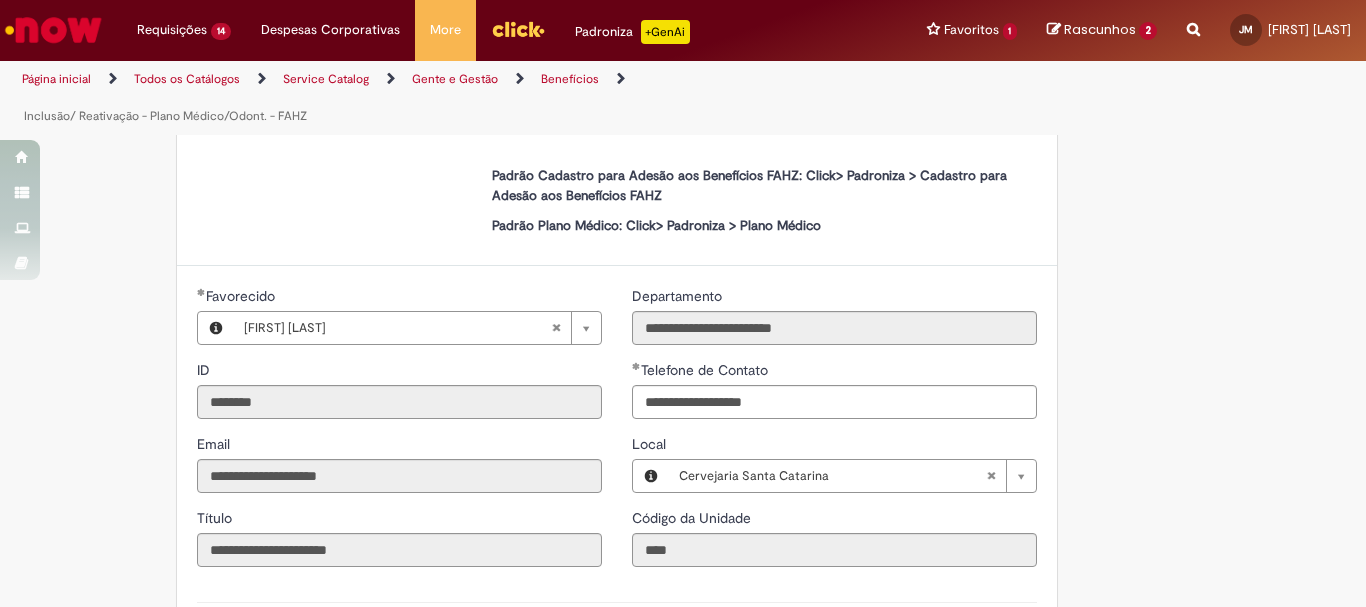 type 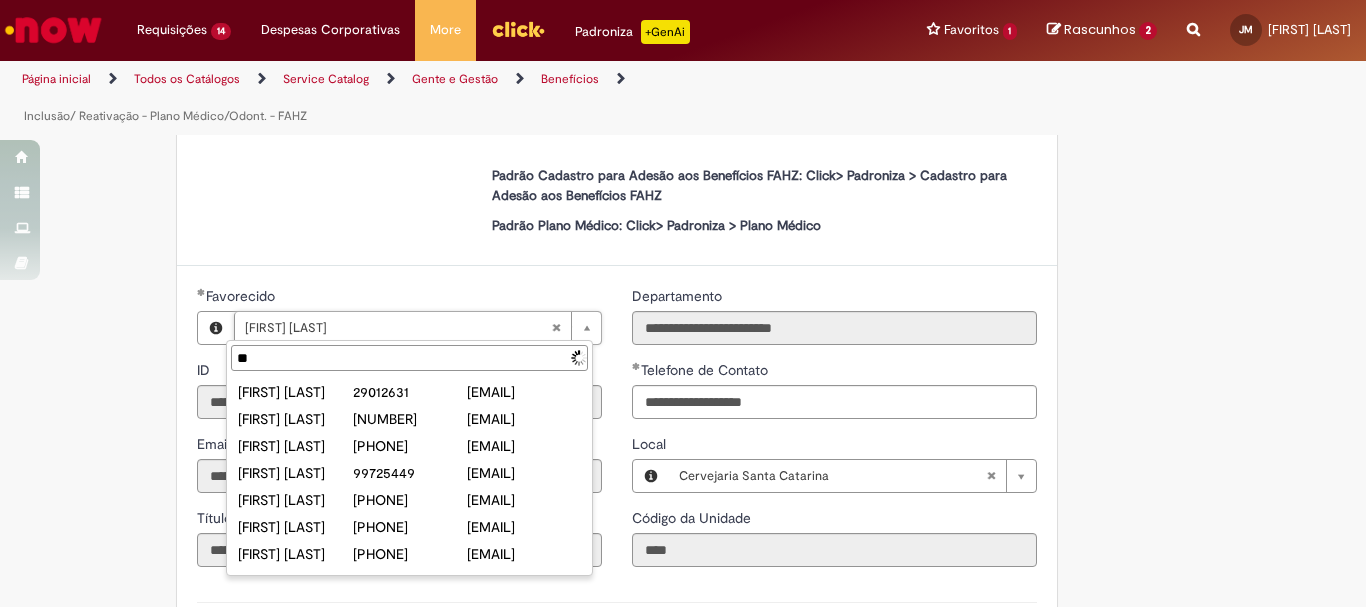 type on "*" 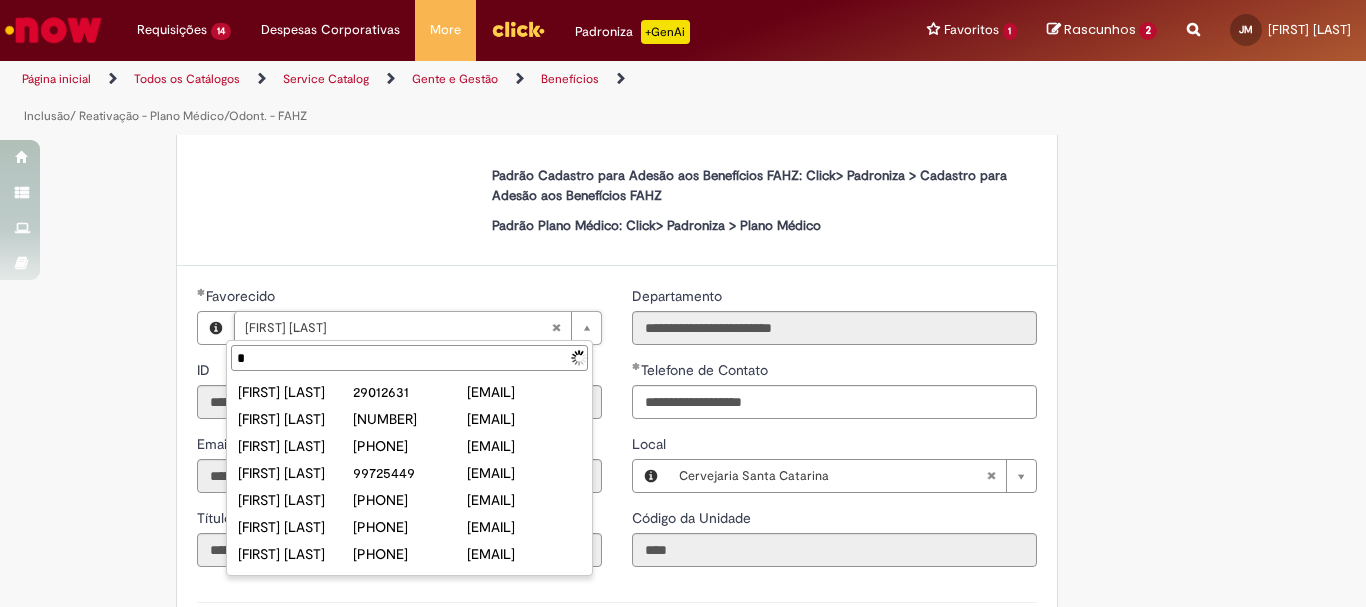 type 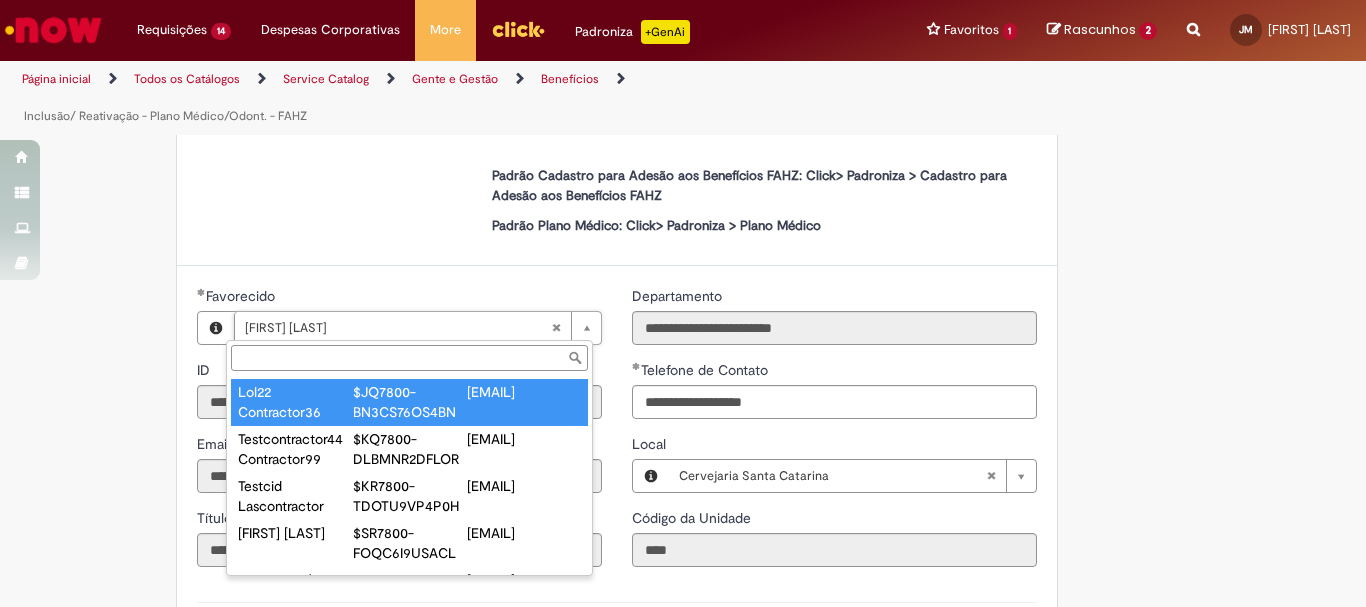 type on "**********" 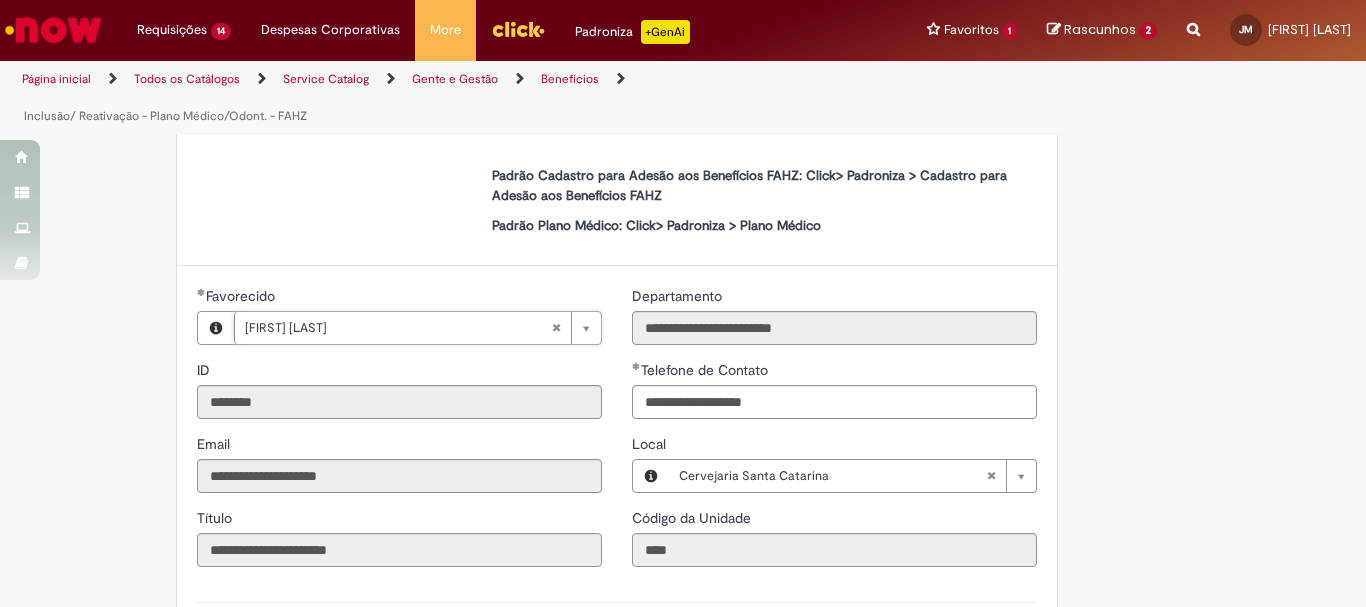 scroll, scrollTop: 0, scrollLeft: 108, axis: horizontal 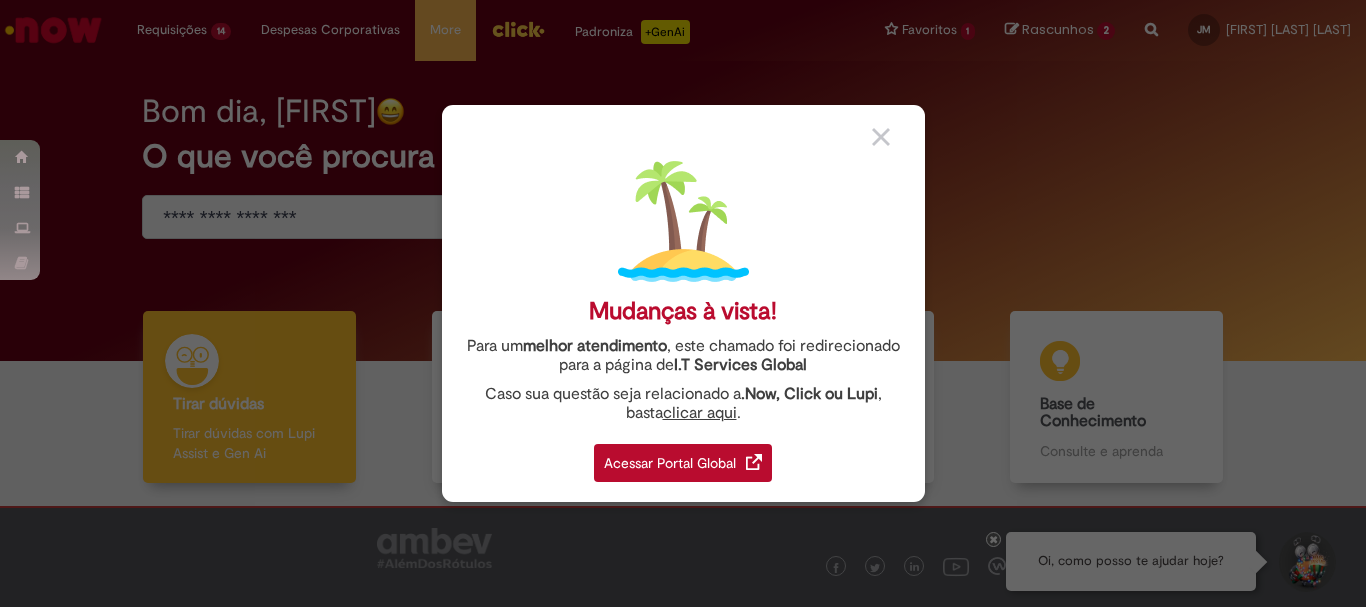 click at bounding box center [881, 137] 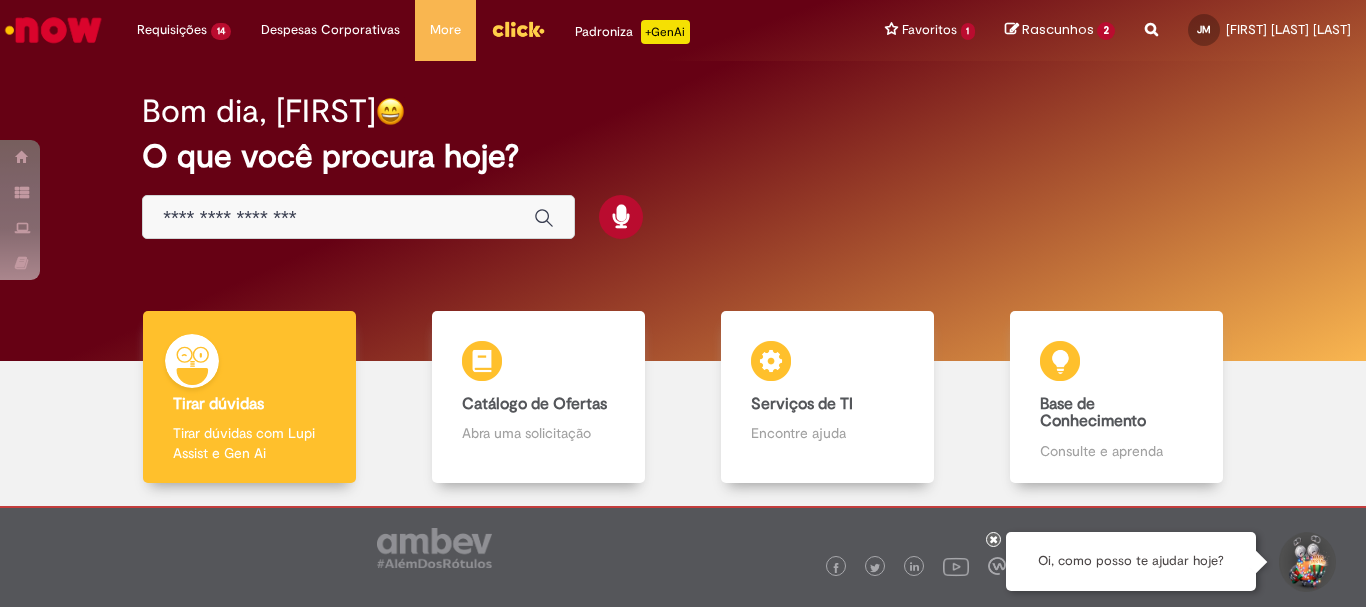 click at bounding box center (338, 218) 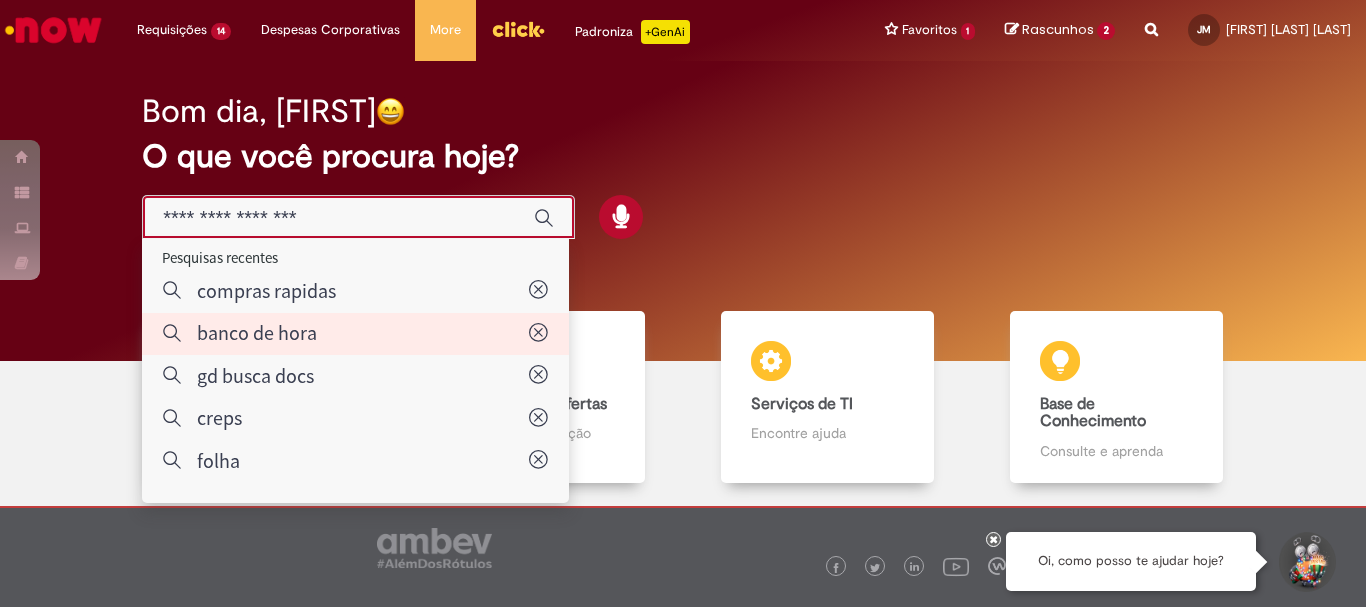 type on "**********" 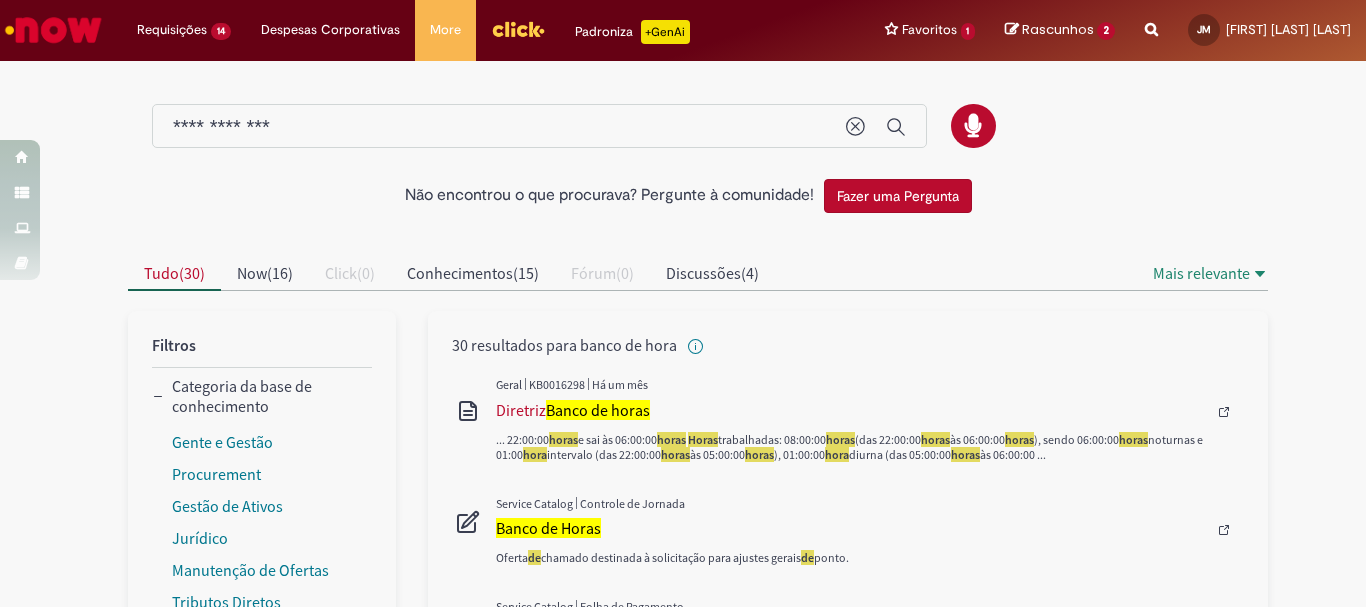 scroll, scrollTop: 100, scrollLeft: 0, axis: vertical 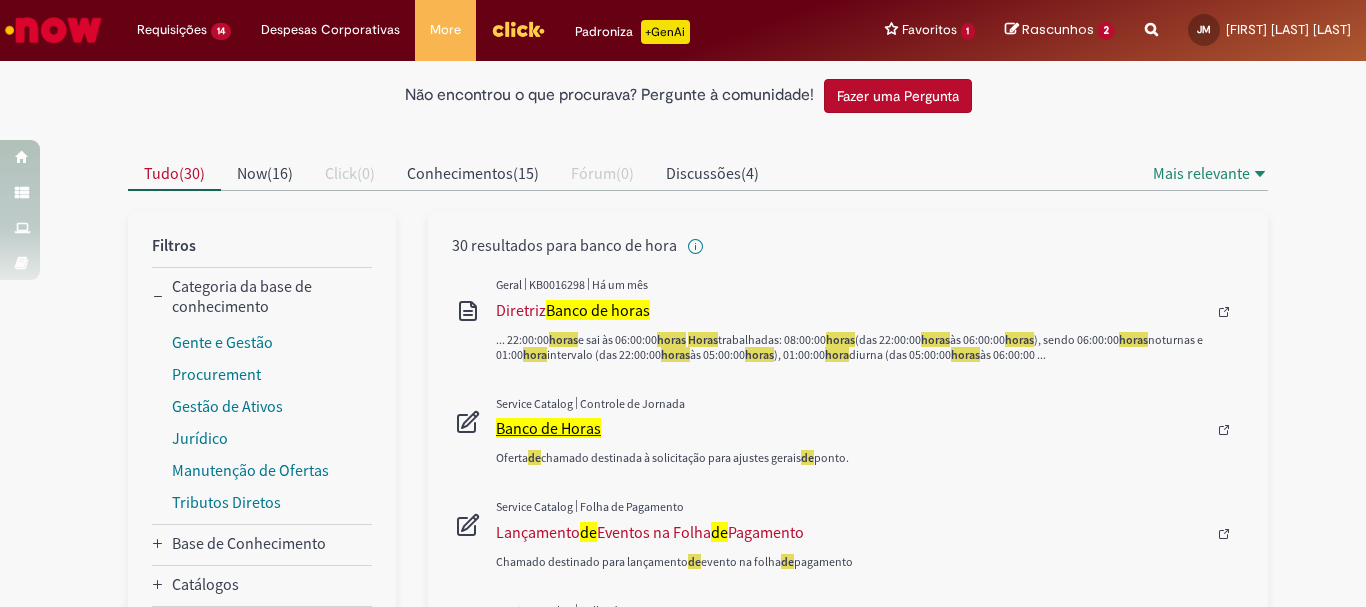 click on "Banco de Horas" at bounding box center (548, 428) 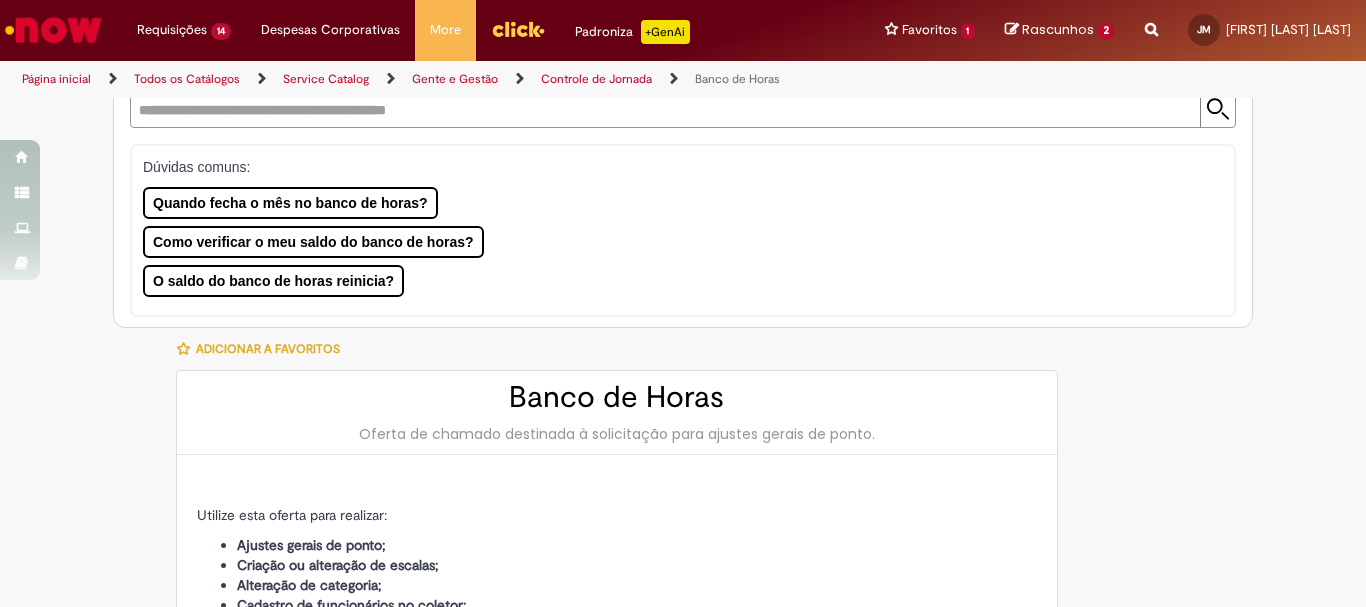 type on "********" 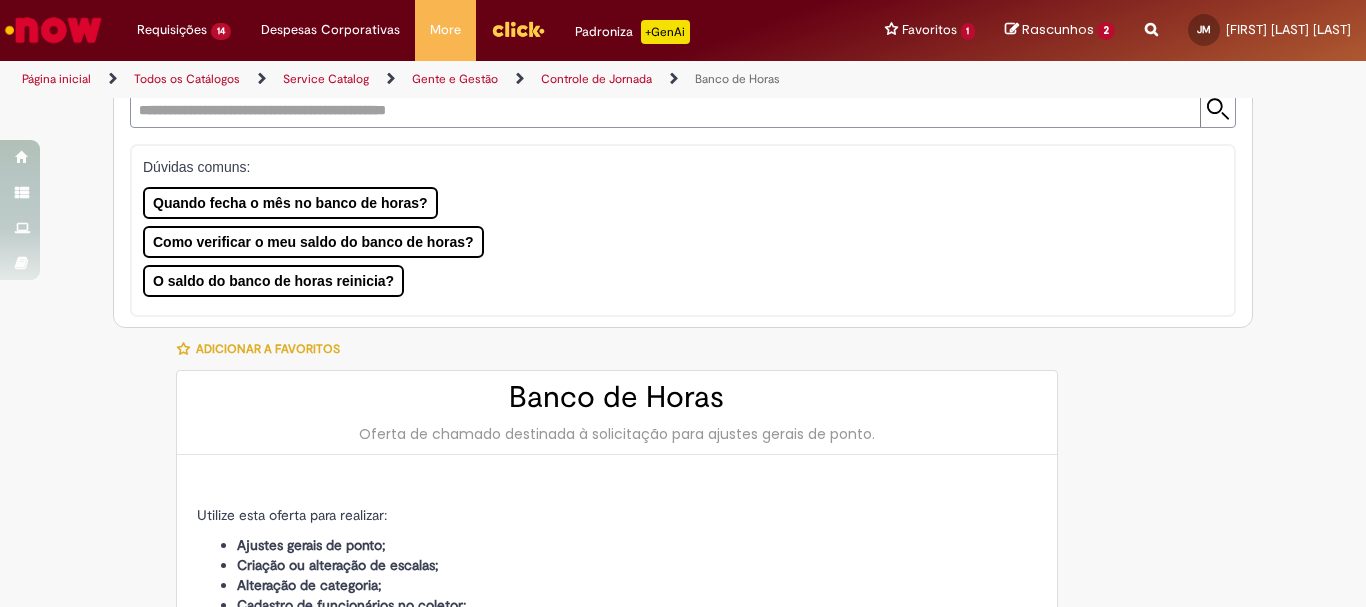 type on "**********" 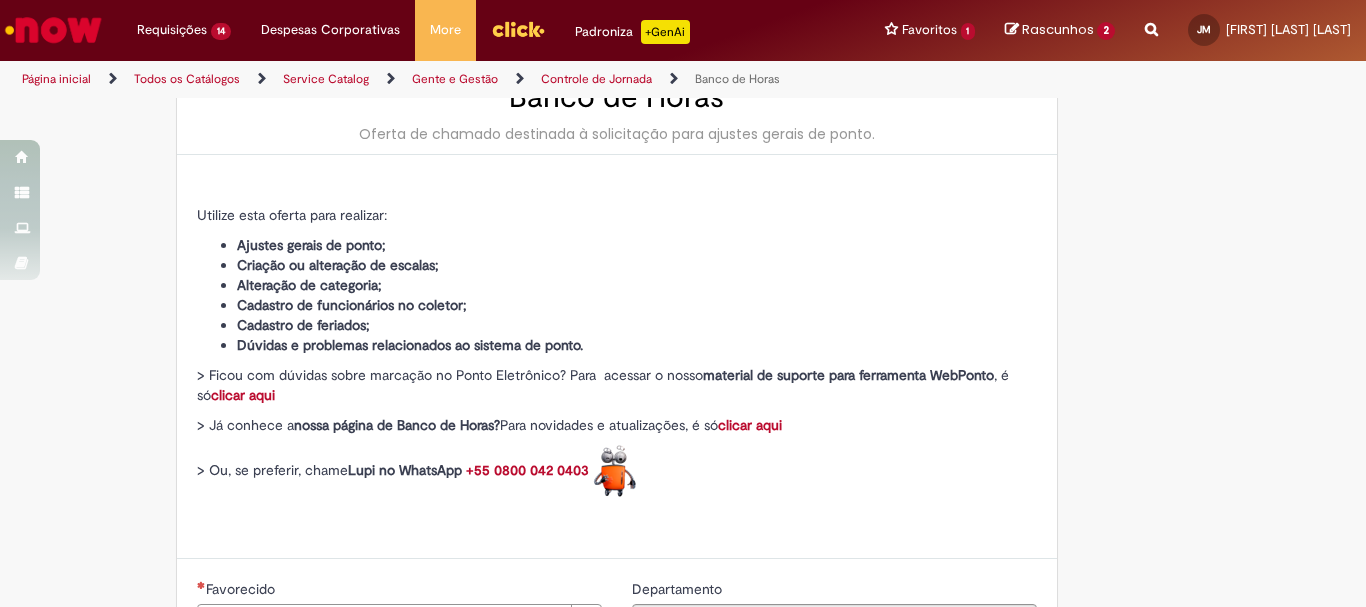 type on "**********" 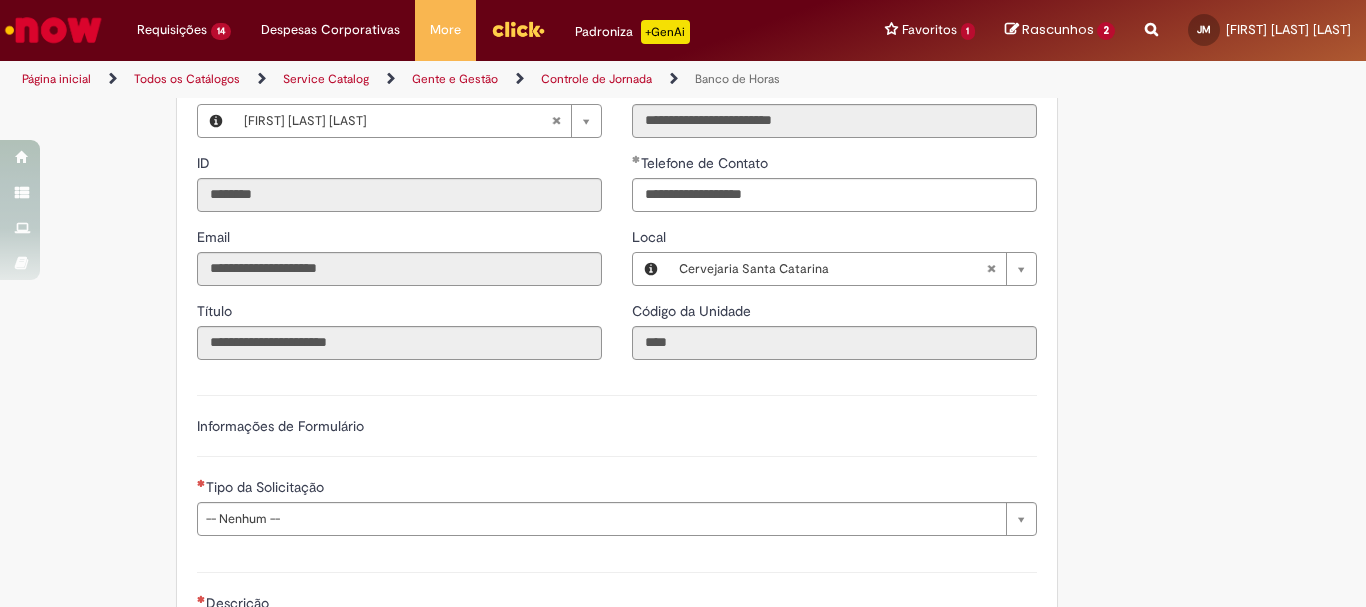 scroll, scrollTop: 1200, scrollLeft: 0, axis: vertical 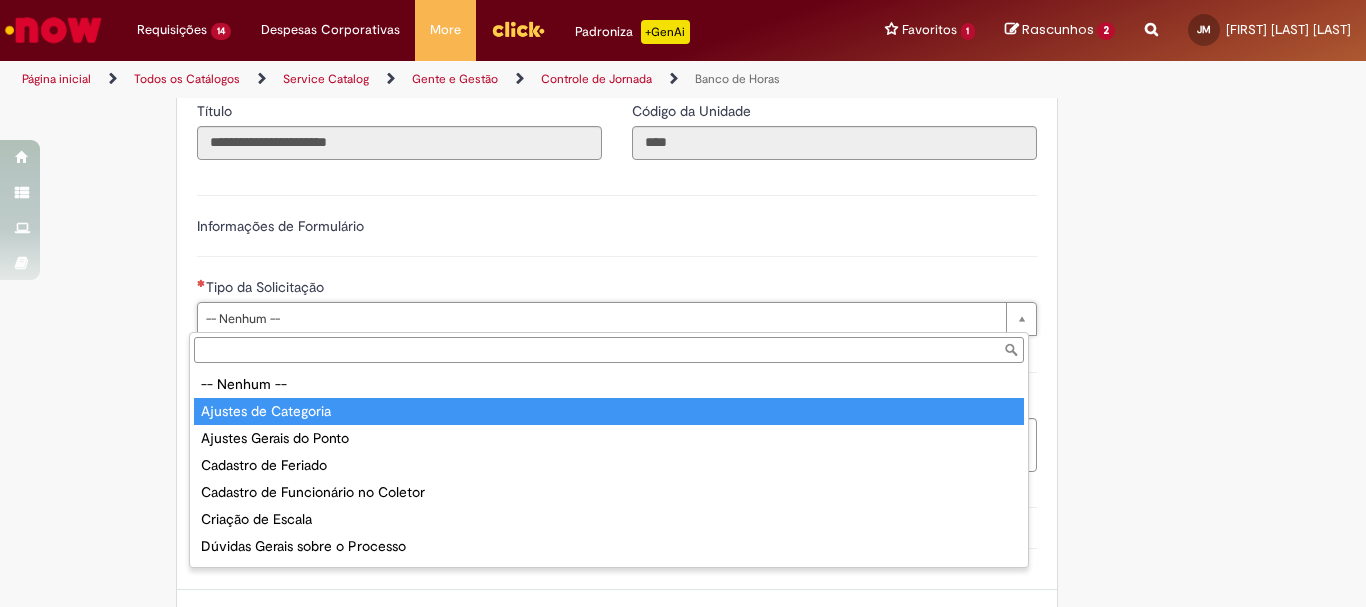 type on "**********" 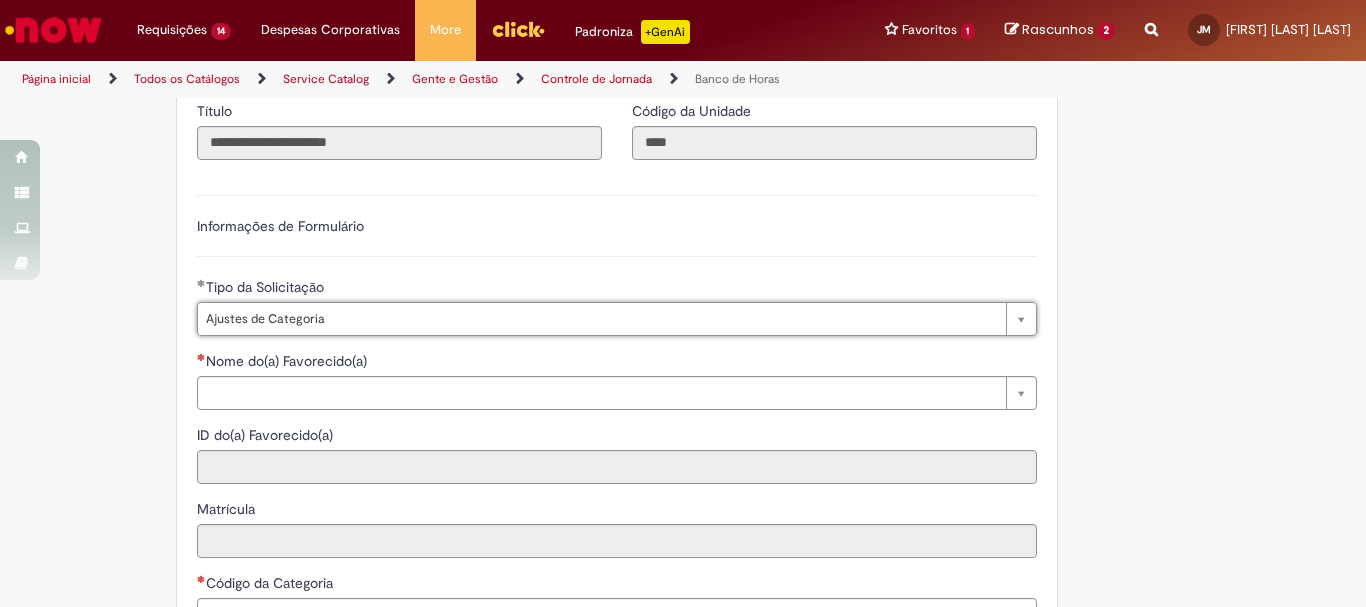 click on "ID do(a) Favorecido(a)" at bounding box center [617, 437] 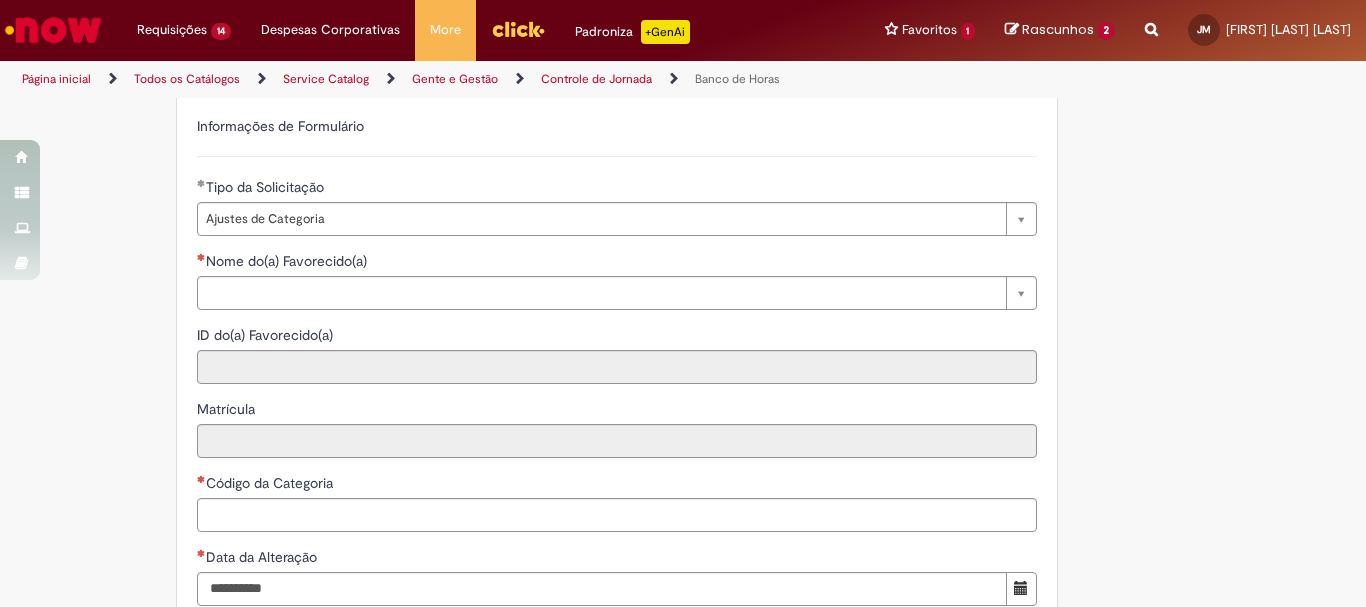 scroll, scrollTop: 1400, scrollLeft: 0, axis: vertical 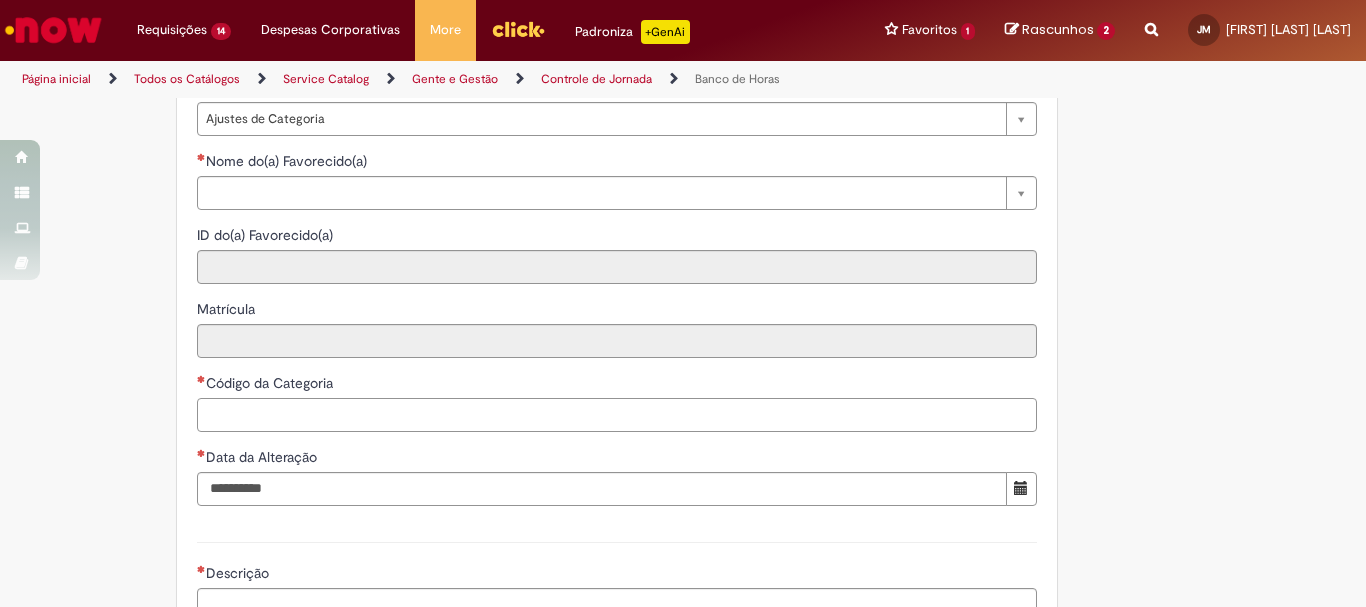 click on "Código da Categoria" at bounding box center (617, 415) 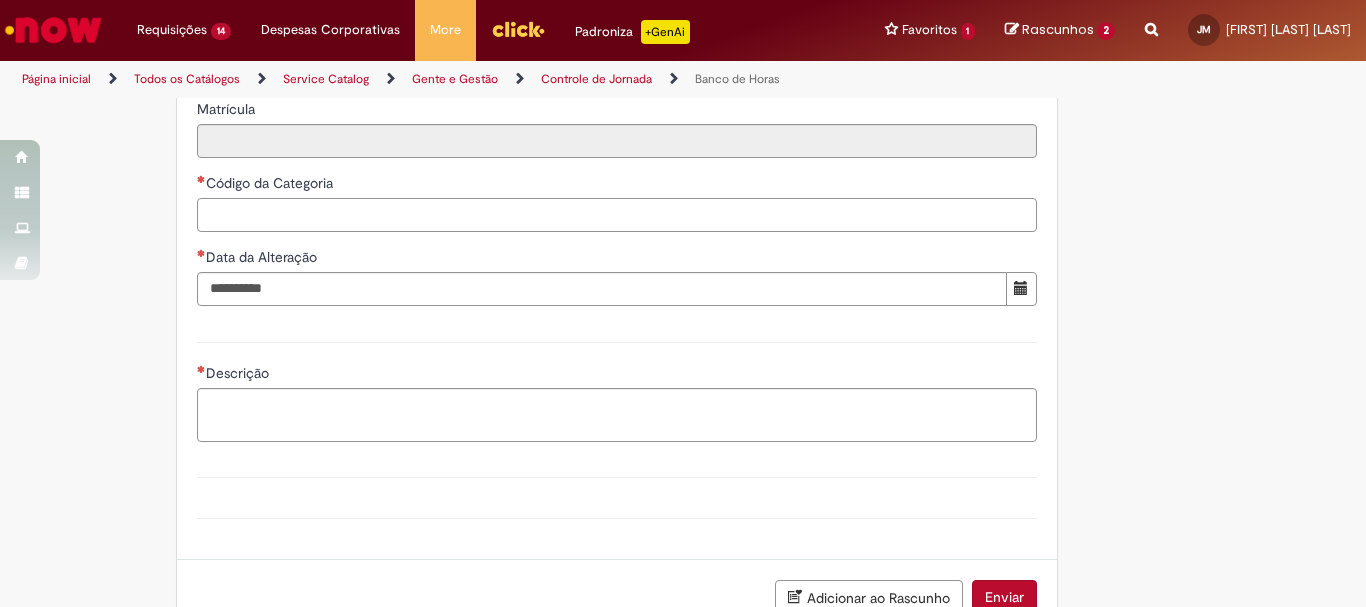 scroll, scrollTop: 1300, scrollLeft: 0, axis: vertical 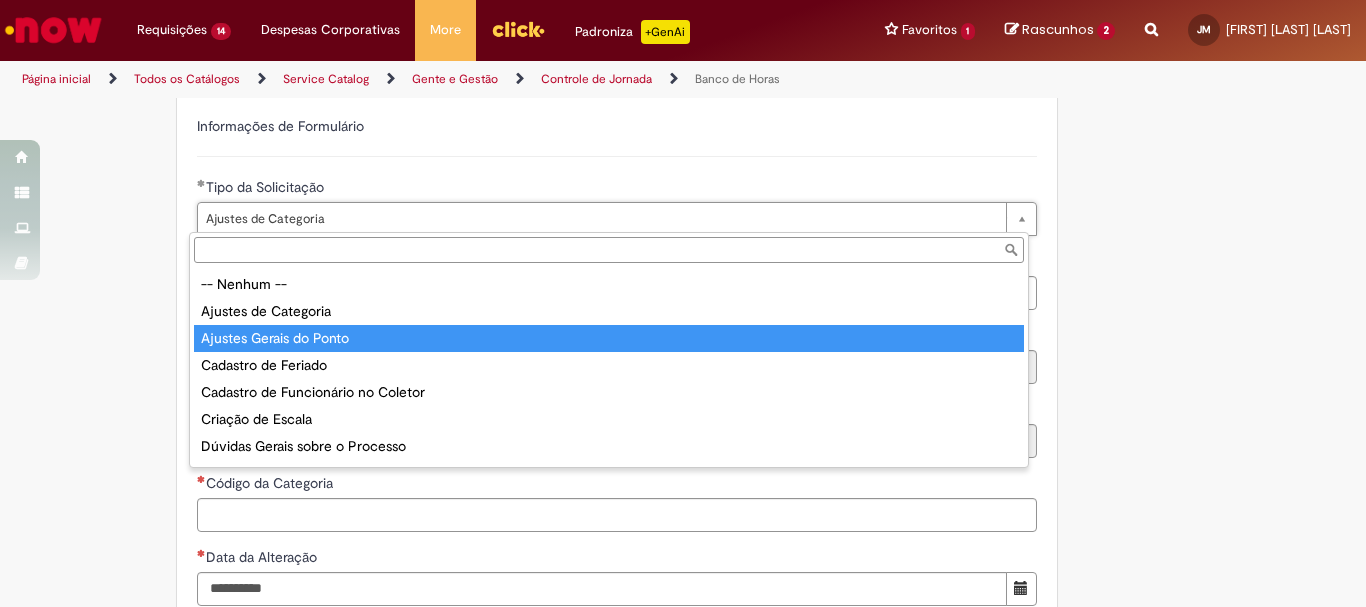type on "**********" 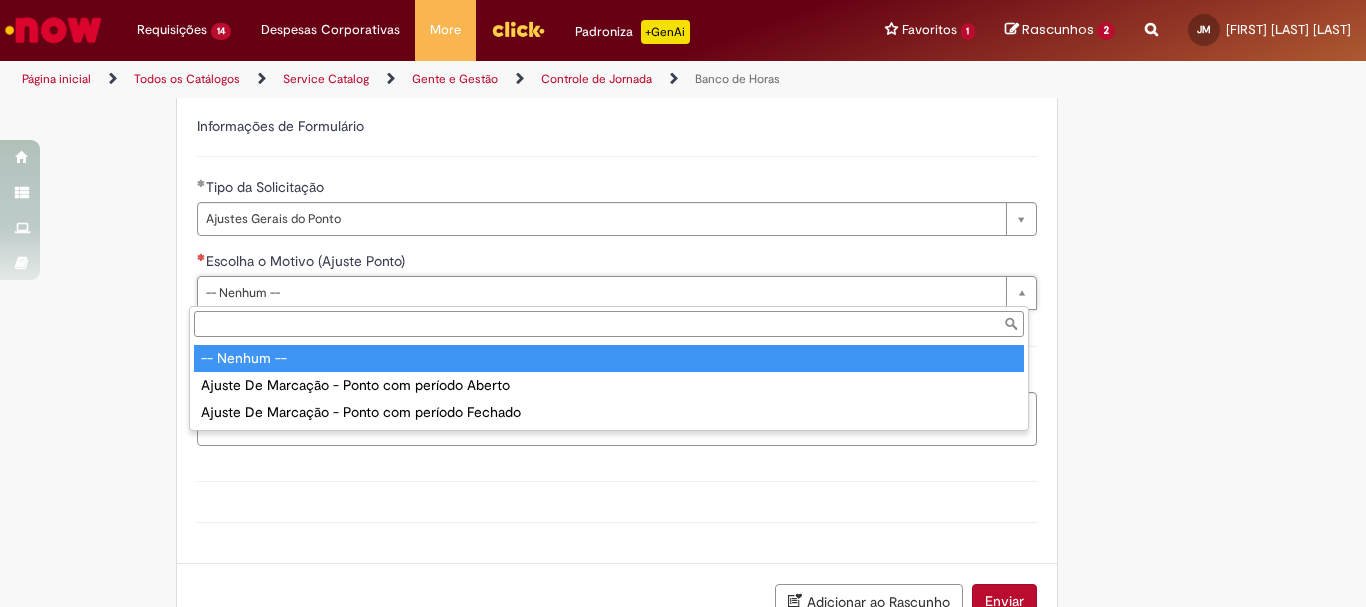scroll, scrollTop: 0, scrollLeft: 0, axis: both 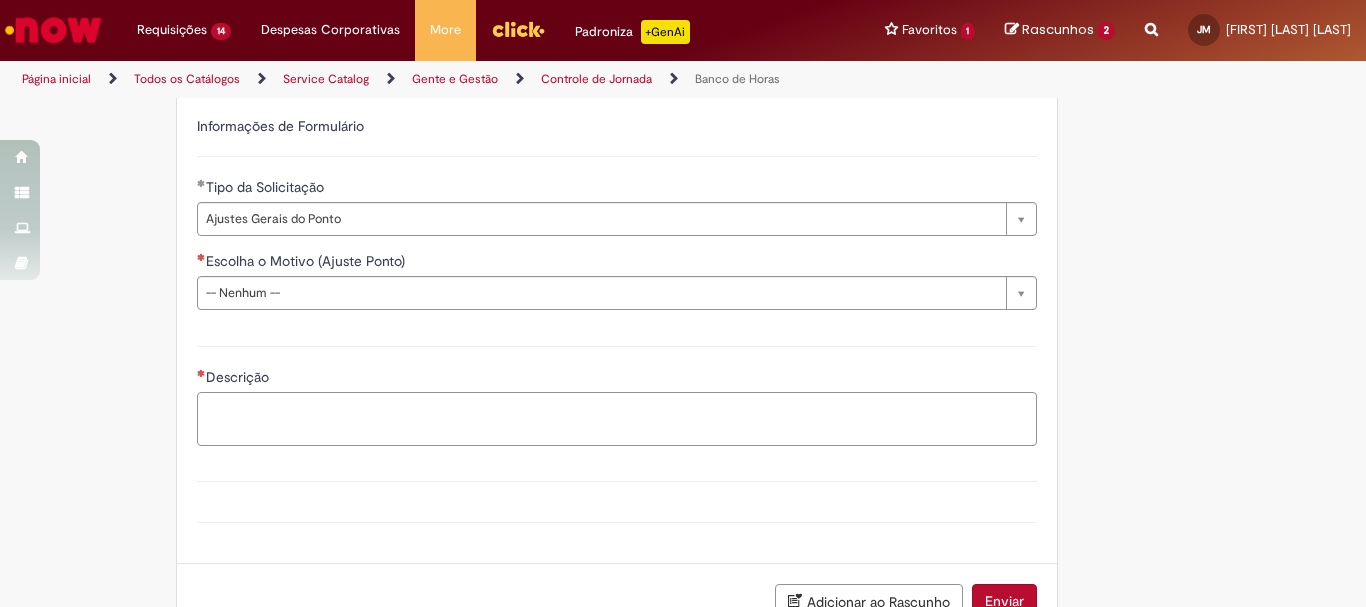 click on "Descrição" at bounding box center (617, 419) 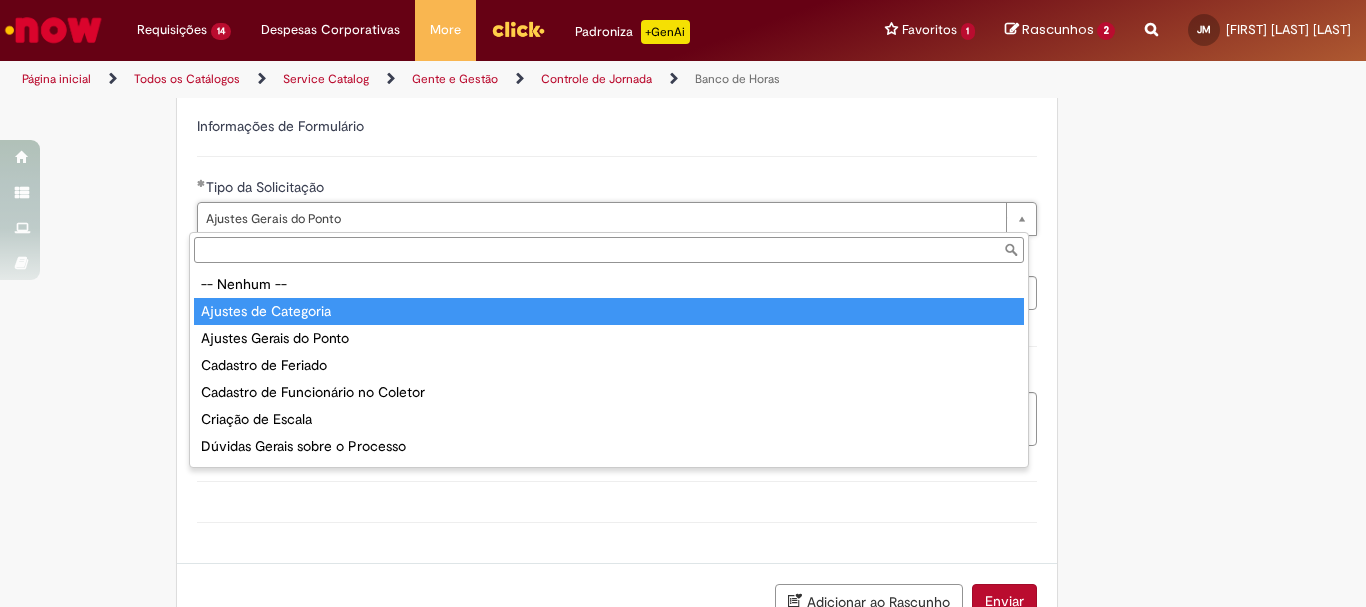 type on "**********" 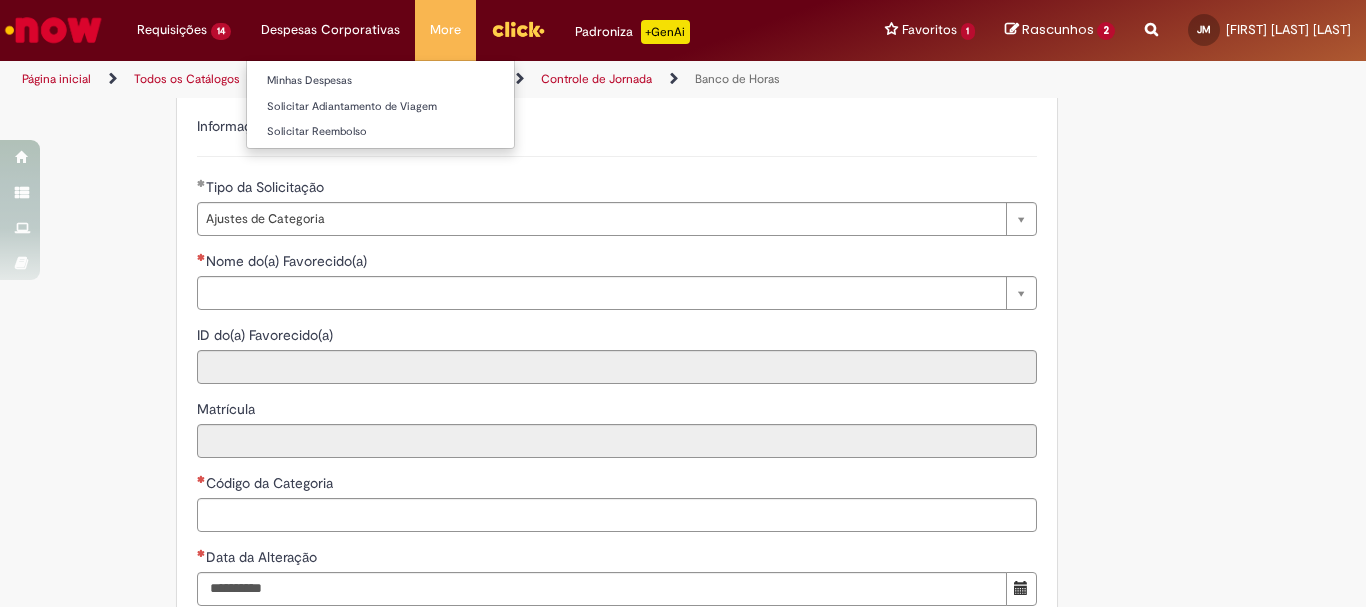 scroll, scrollTop: 0, scrollLeft: 0, axis: both 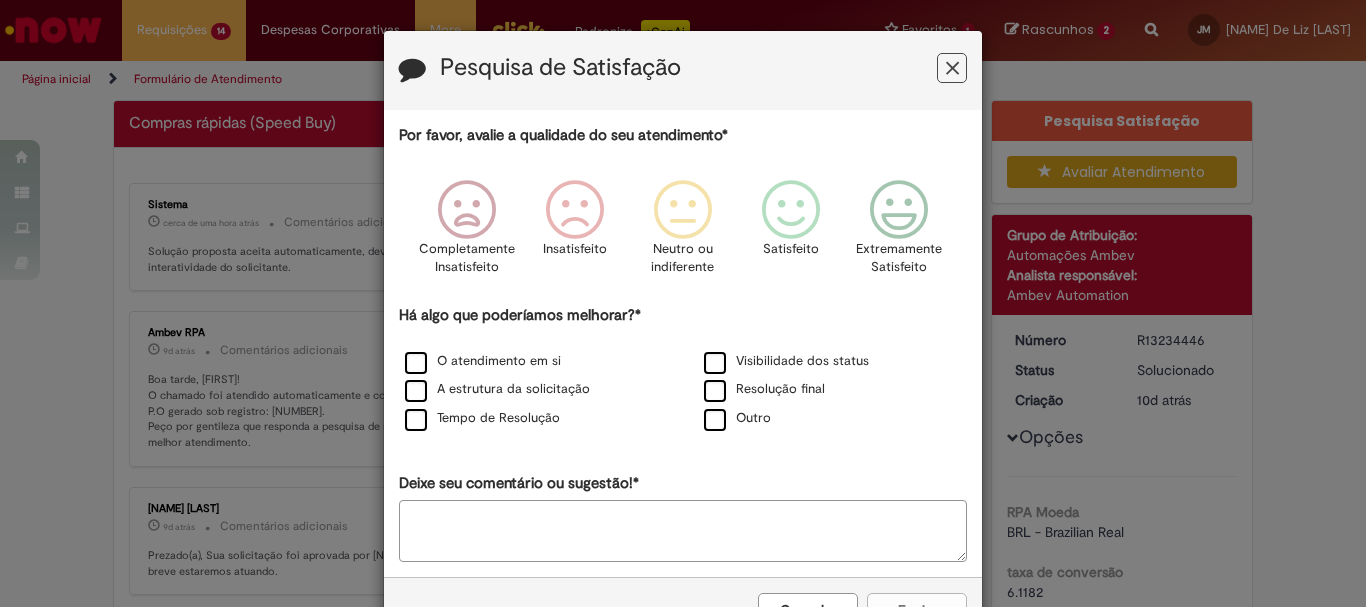 click at bounding box center (952, 68) 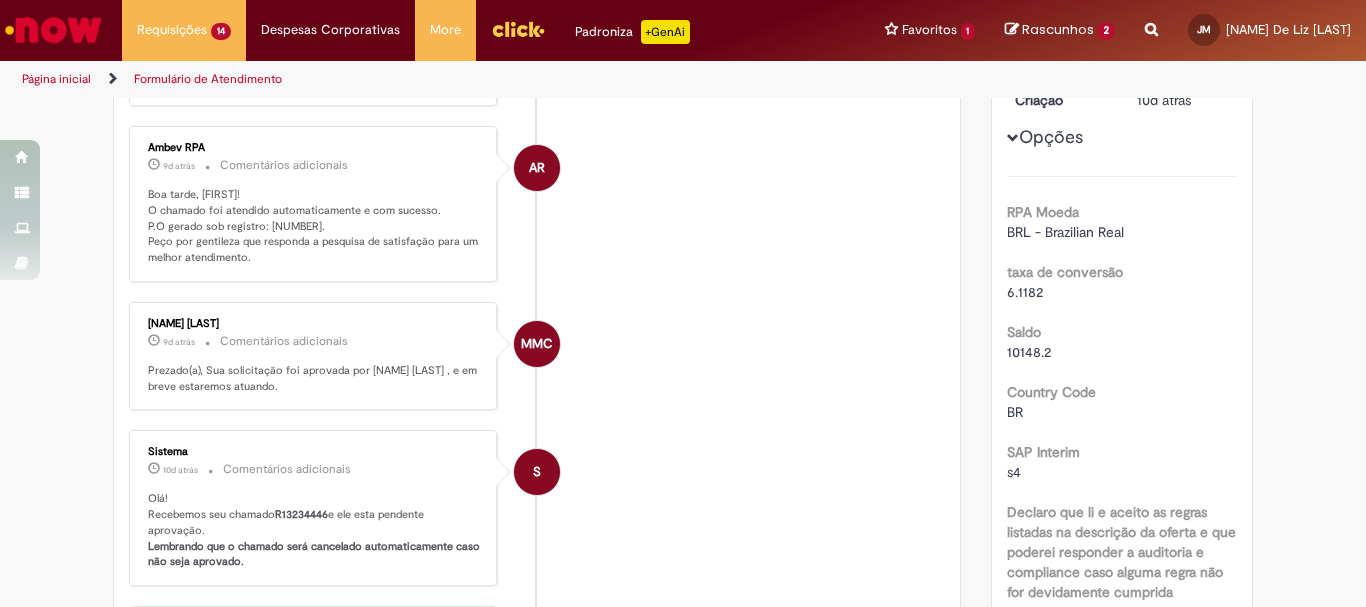 scroll, scrollTop: 0, scrollLeft: 0, axis: both 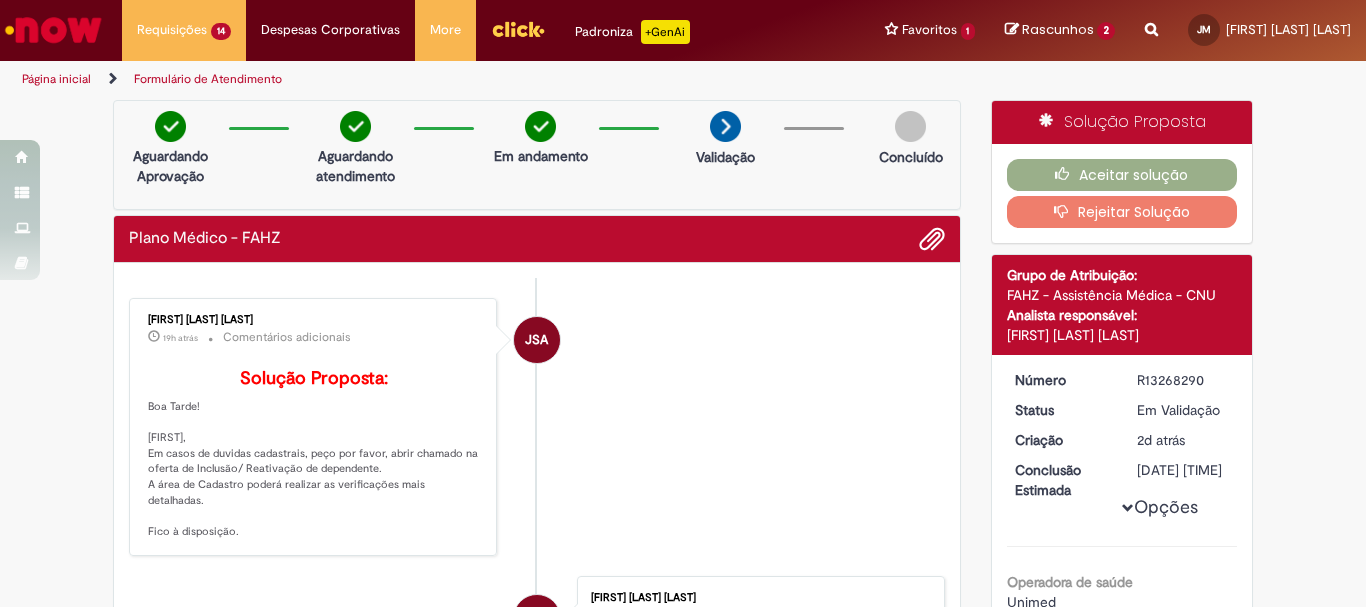 click at bounding box center [53, 30] 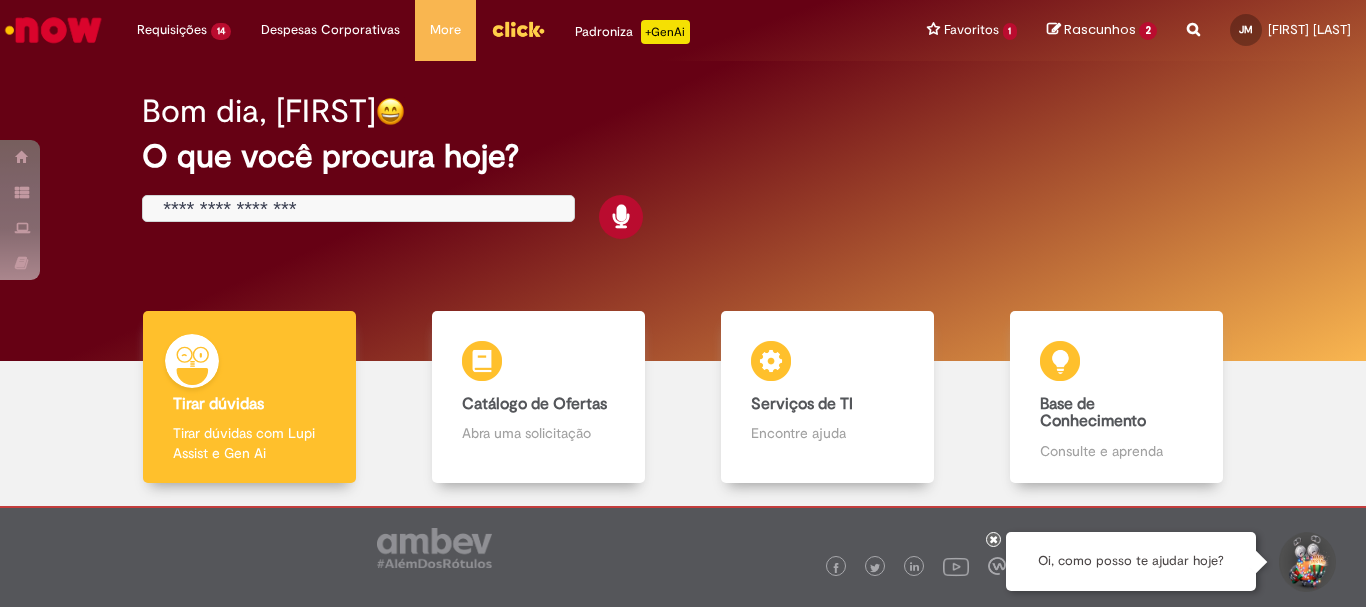 scroll, scrollTop: 0, scrollLeft: 0, axis: both 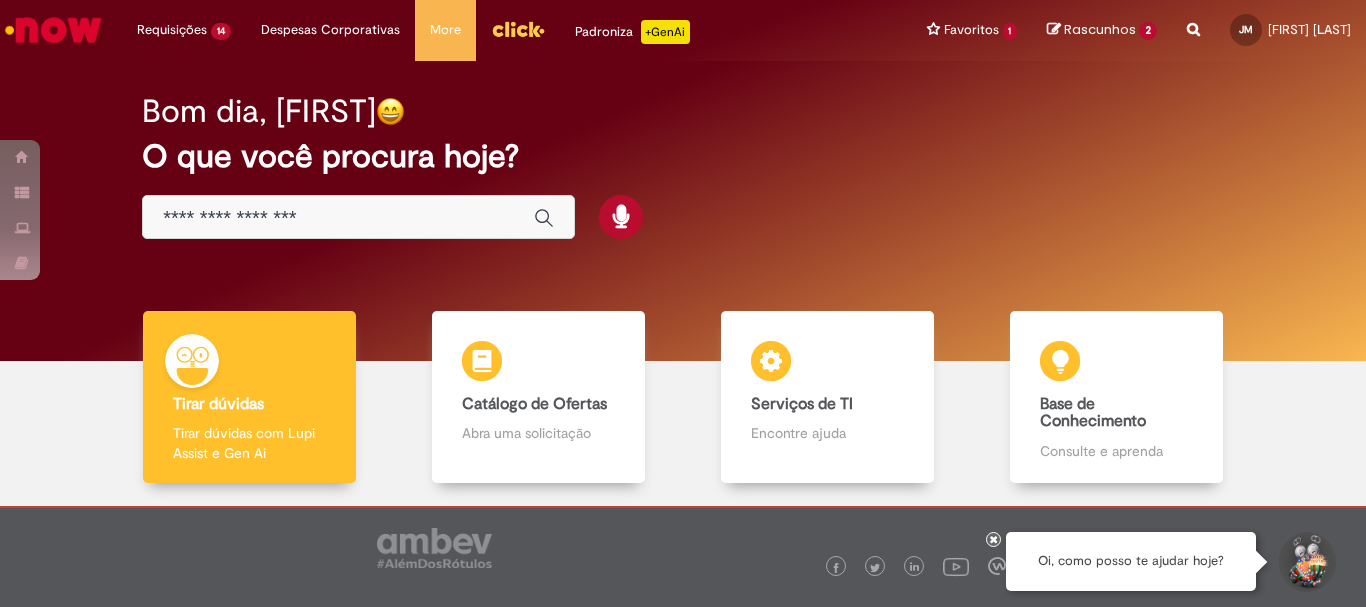 click on "Bom dia, [FIRST]
O que você procura hoje?" at bounding box center [683, 167] 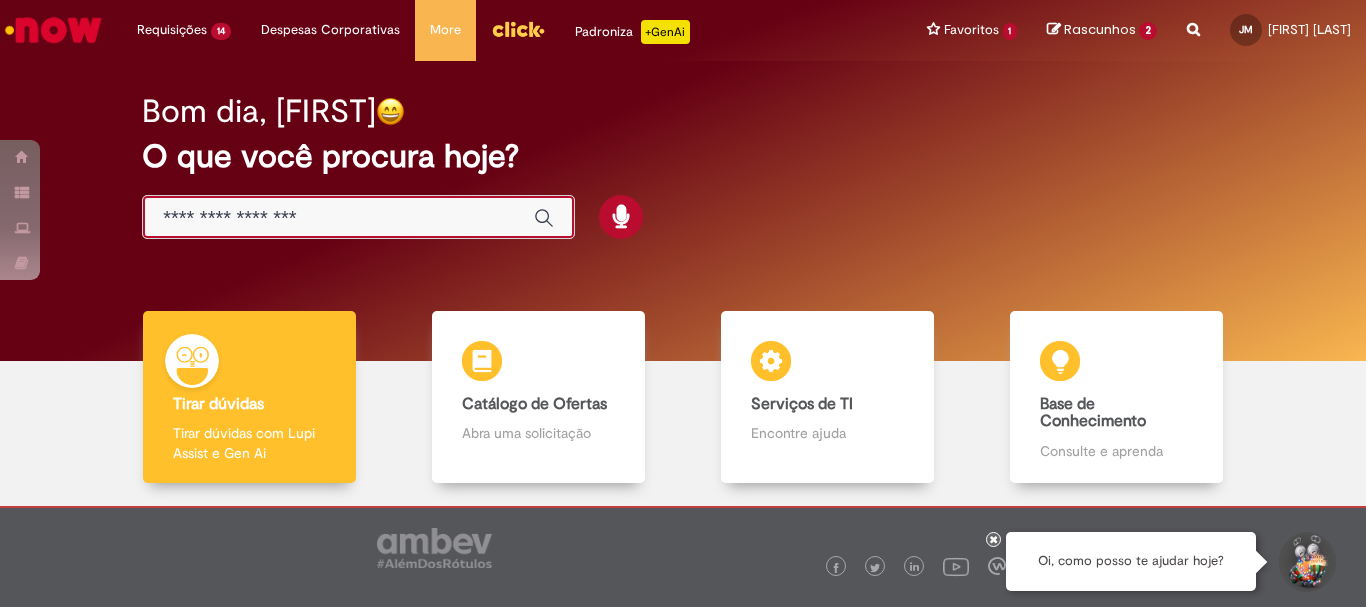 click at bounding box center (338, 218) 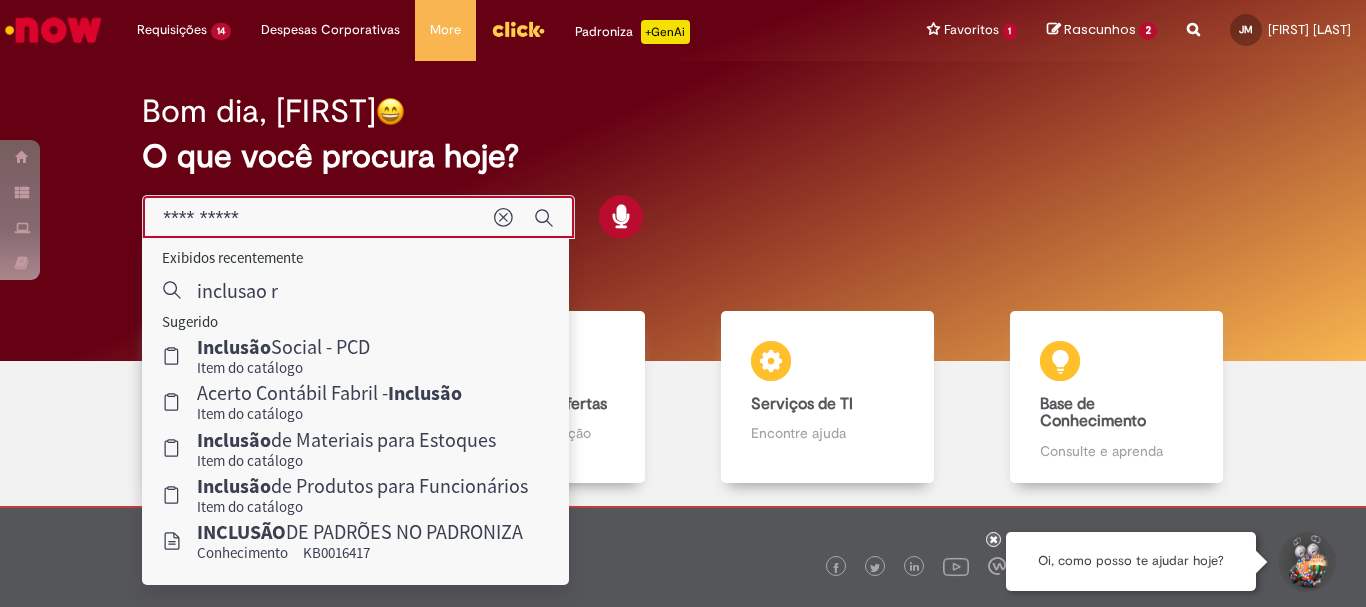 type on "**********" 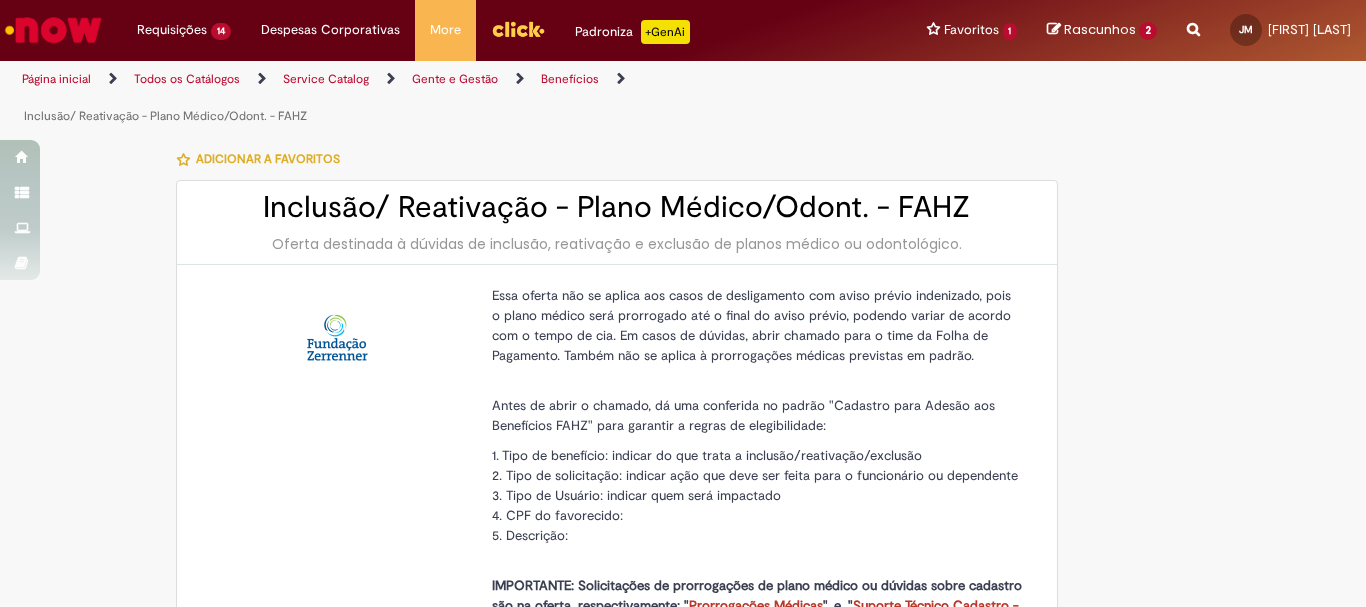 type on "********" 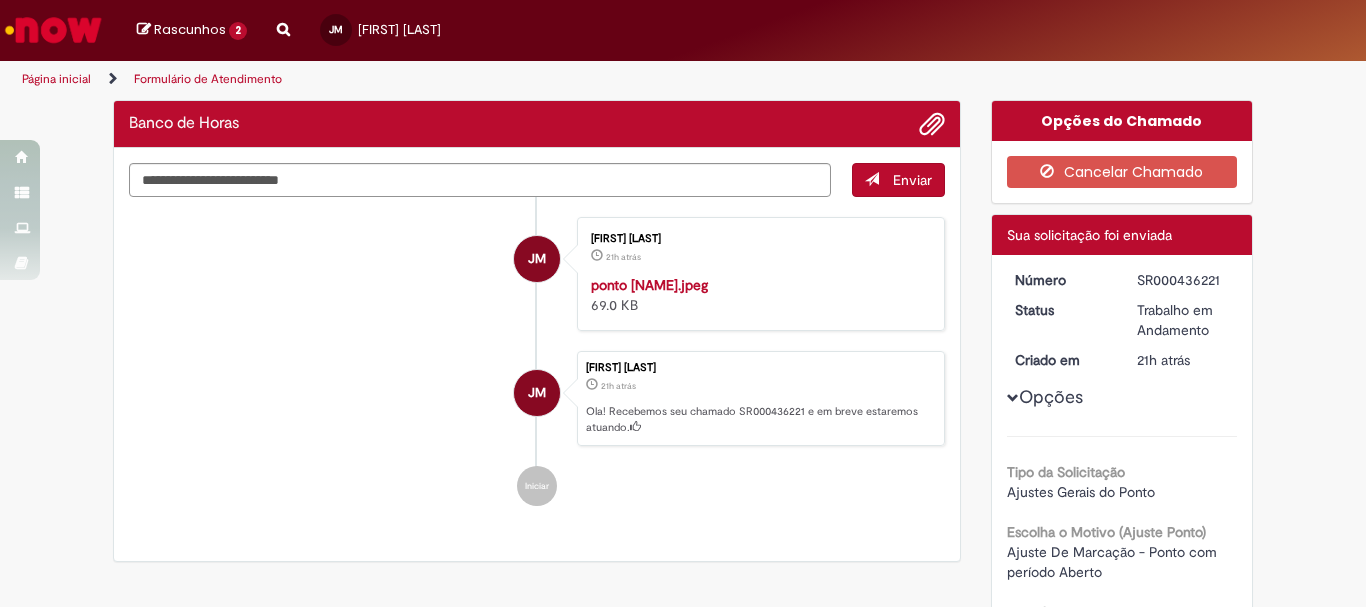 scroll, scrollTop: 0, scrollLeft: 0, axis: both 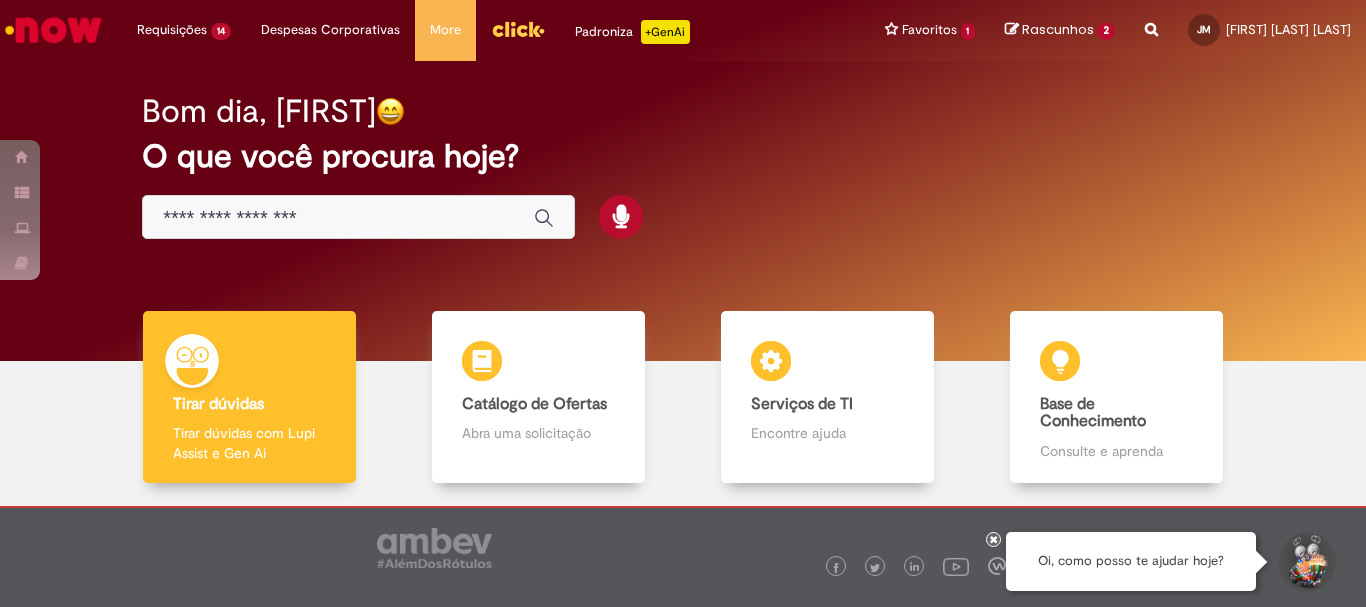click at bounding box center [338, 218] 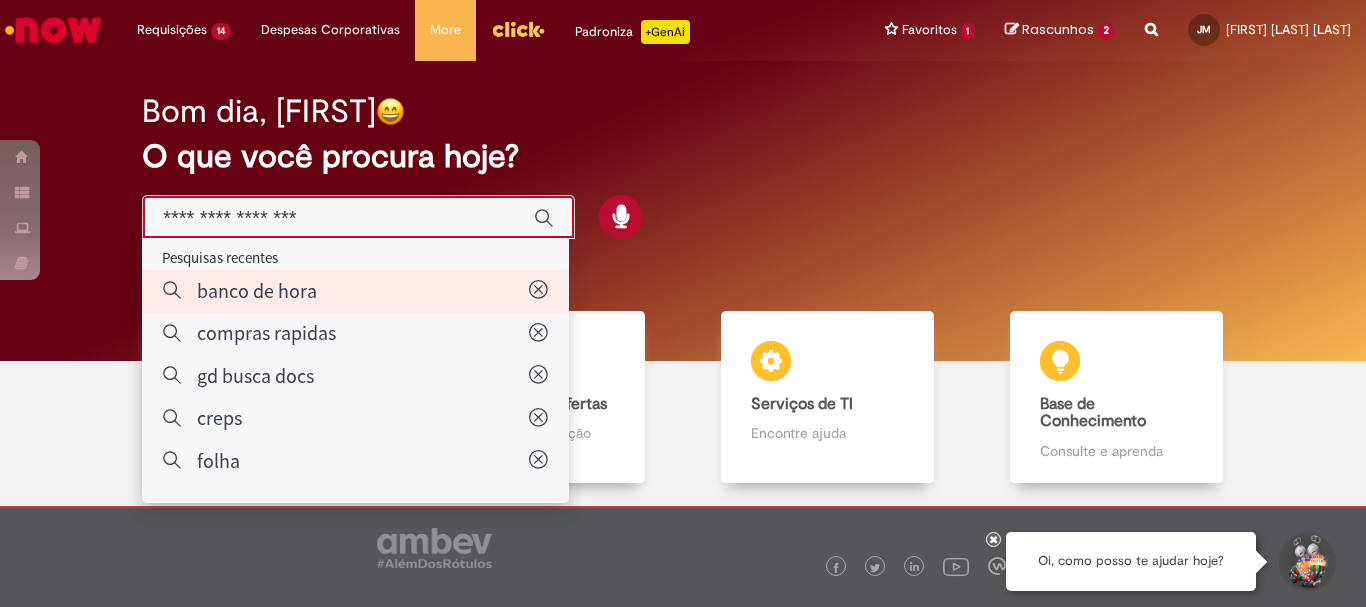 type on "**********" 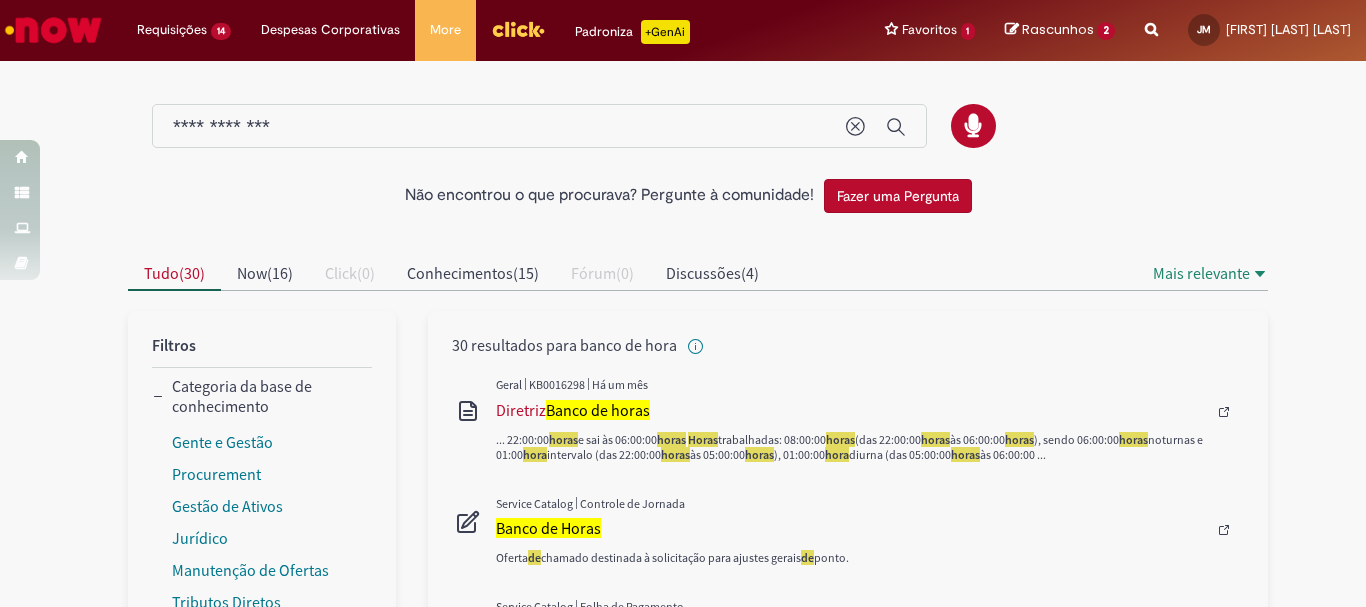 scroll, scrollTop: 100, scrollLeft: 0, axis: vertical 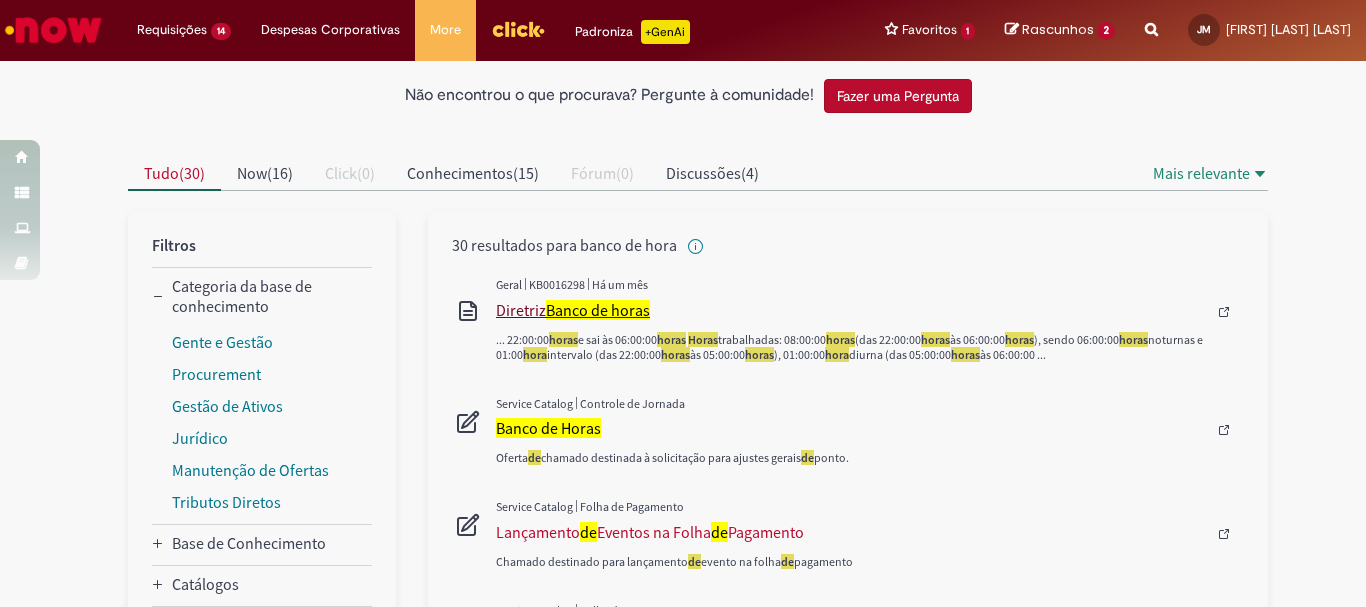 click on "Diretriz  Banco de horas" at bounding box center (851, 310) 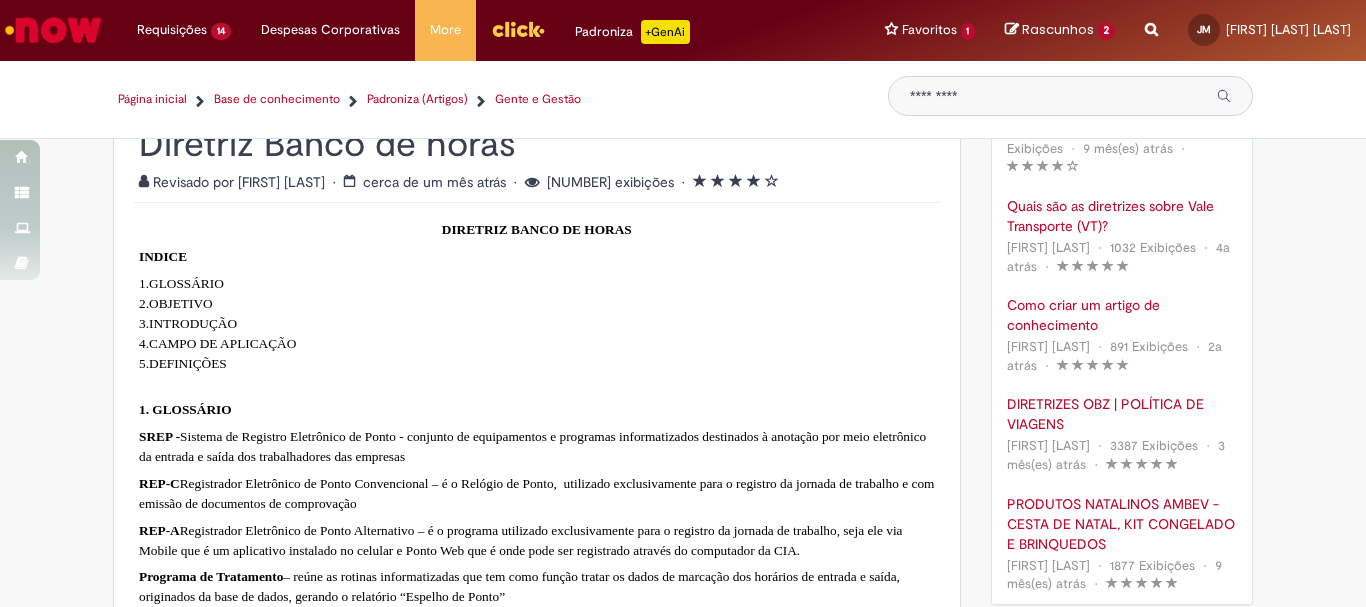 scroll, scrollTop: 0, scrollLeft: 0, axis: both 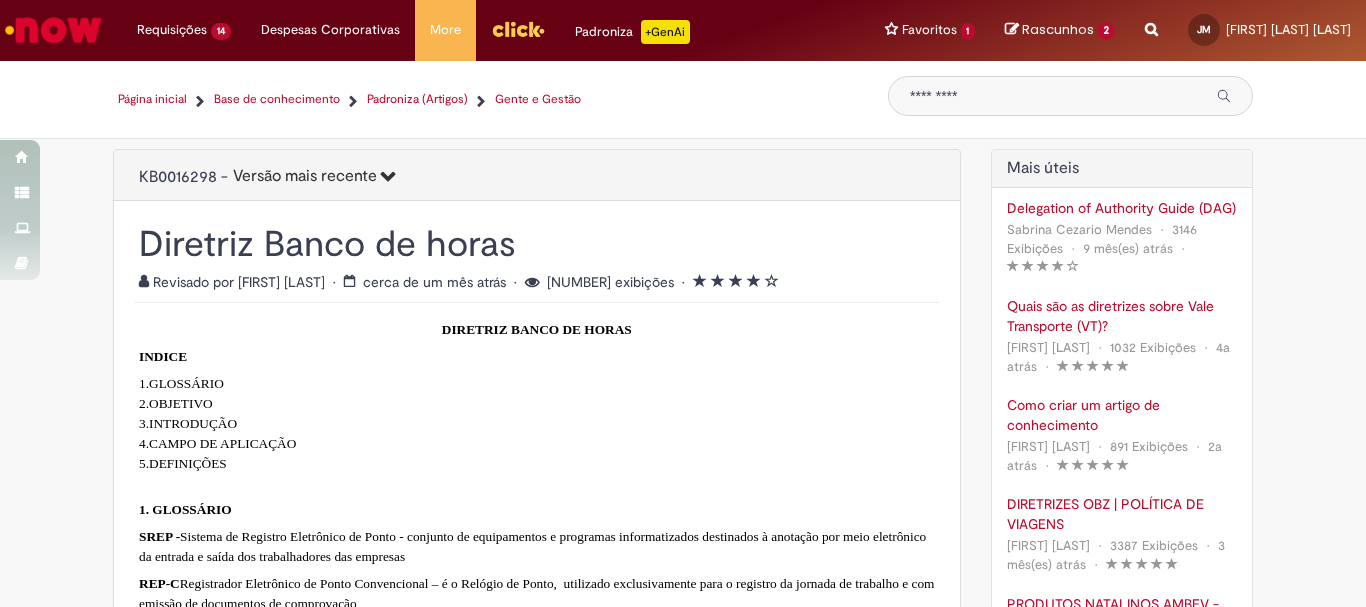 type on "**********" 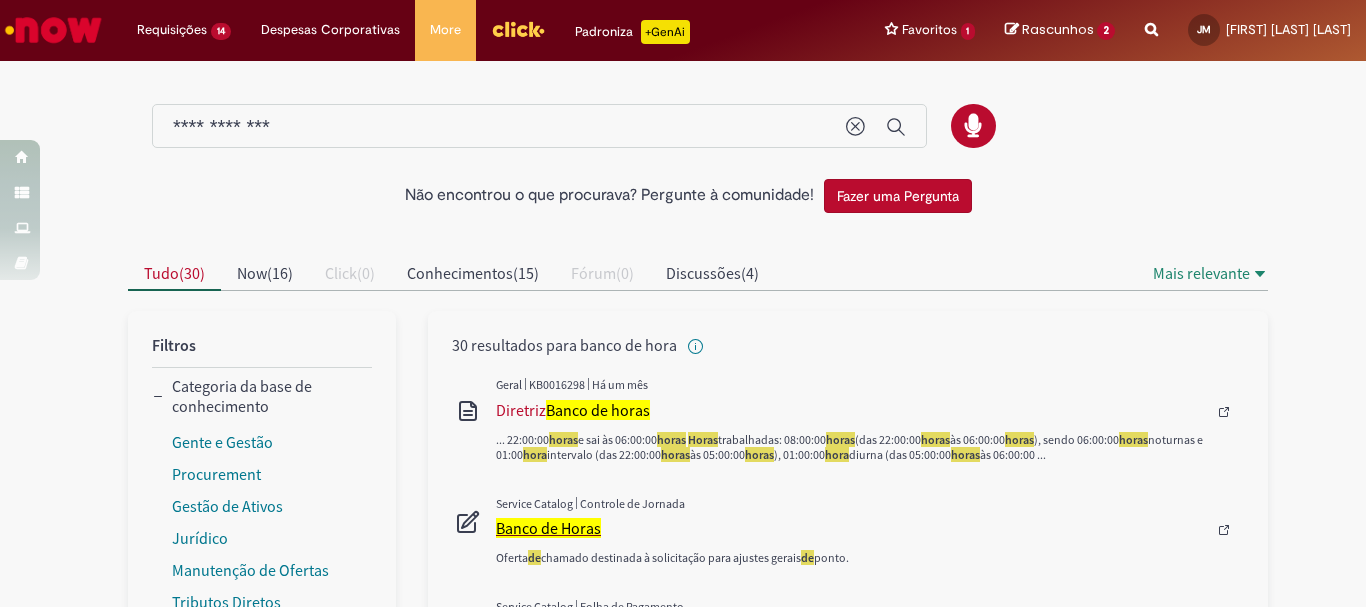click on "Banco de Horas" at bounding box center [548, 528] 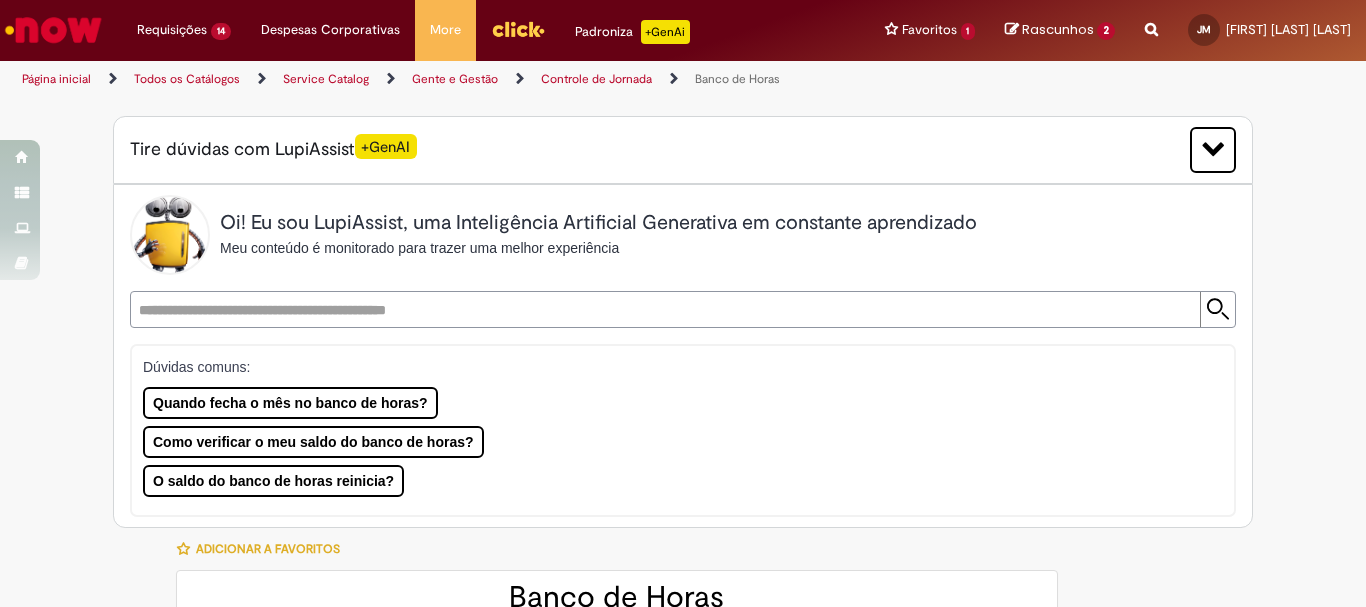 type on "********" 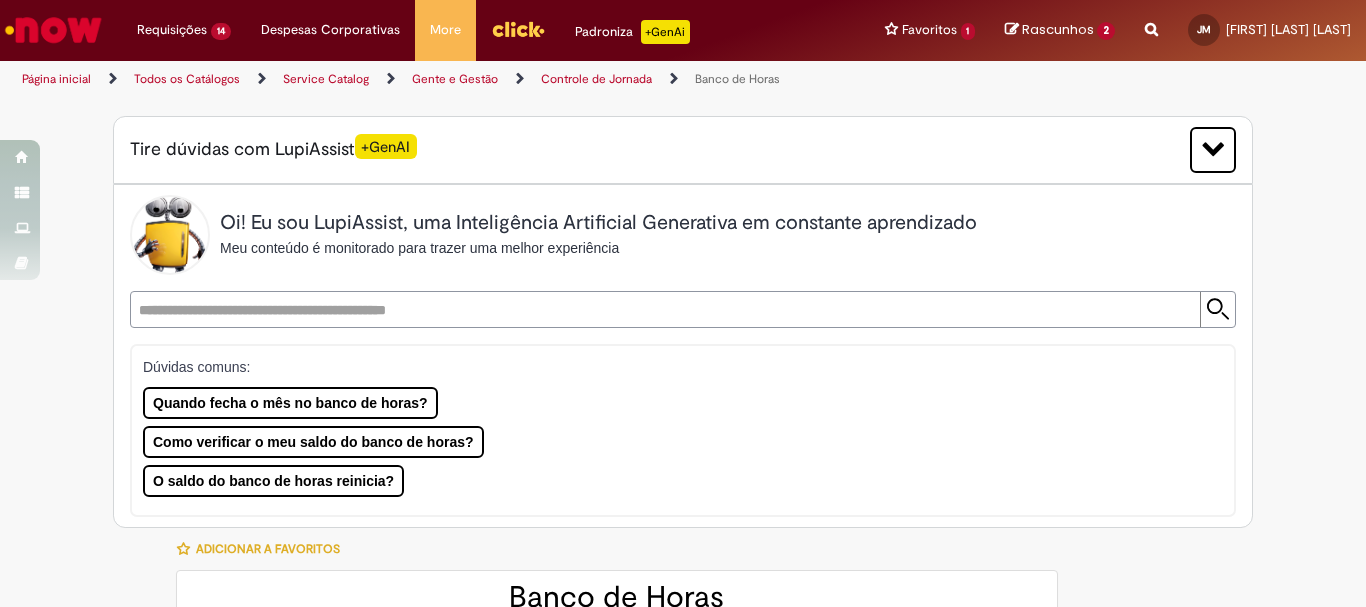 type on "**********" 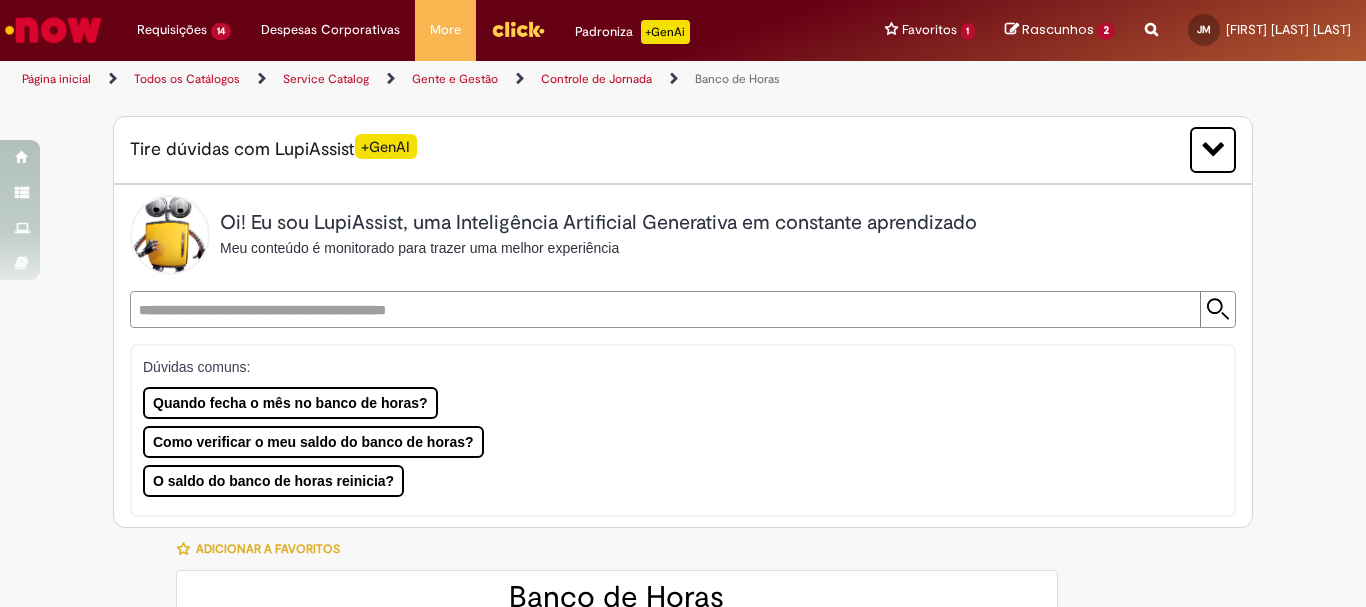 type on "**********" 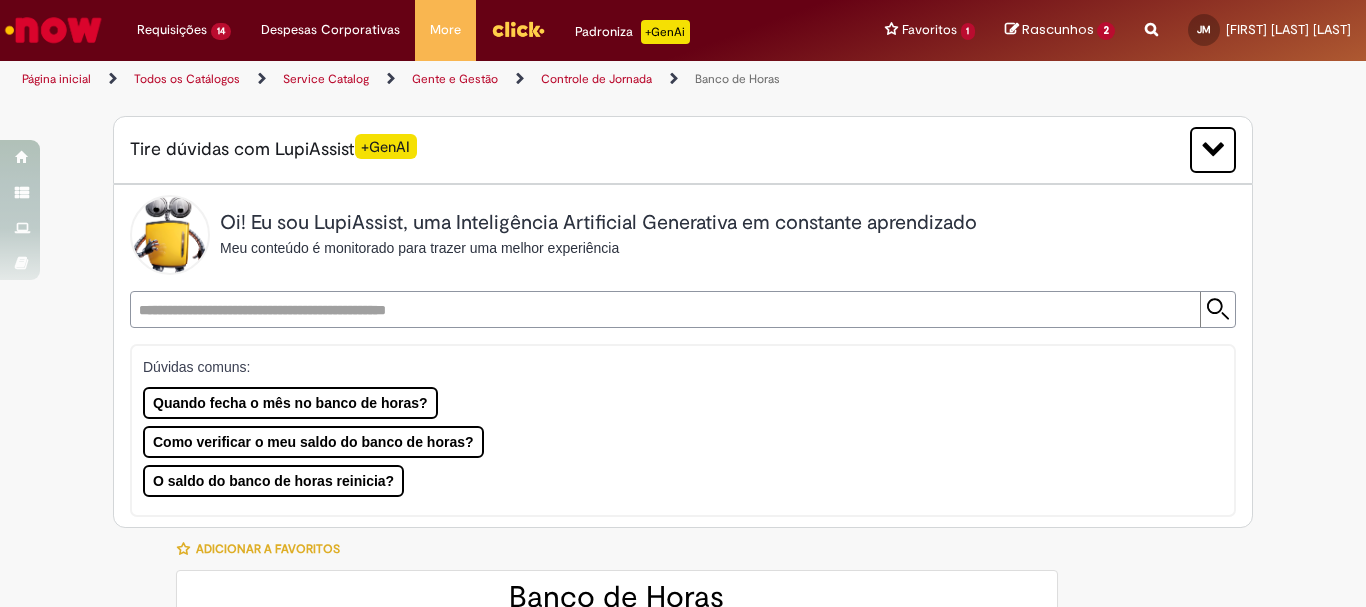 type on "**********" 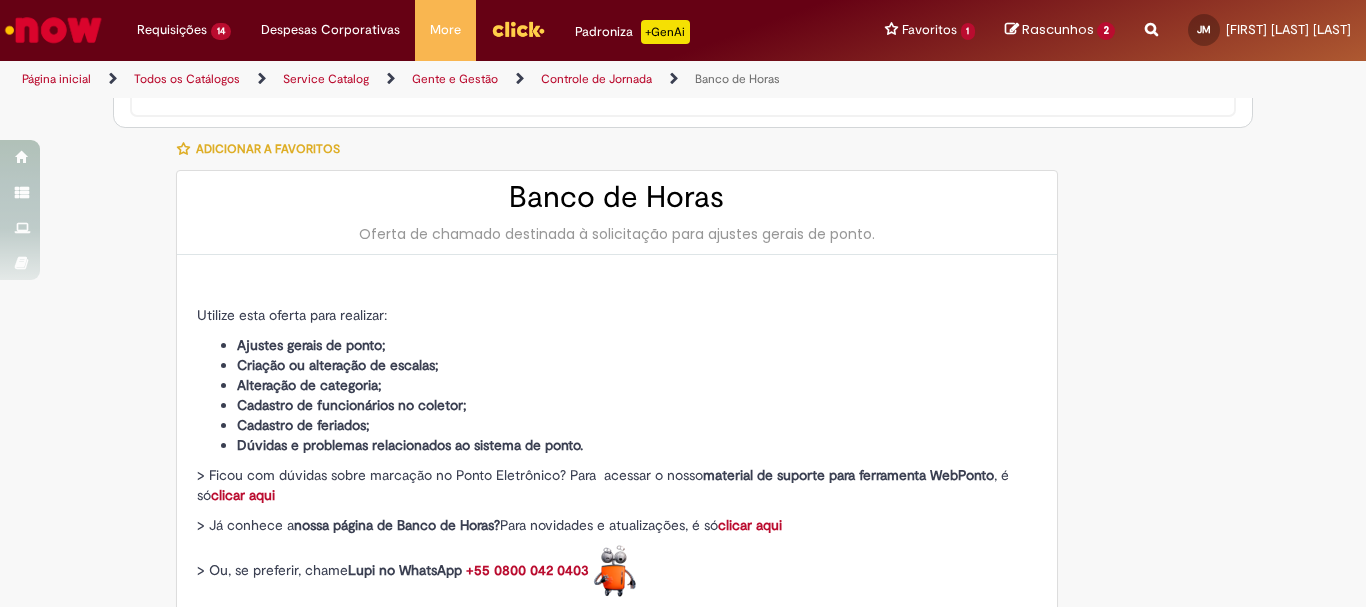 type on "**********" 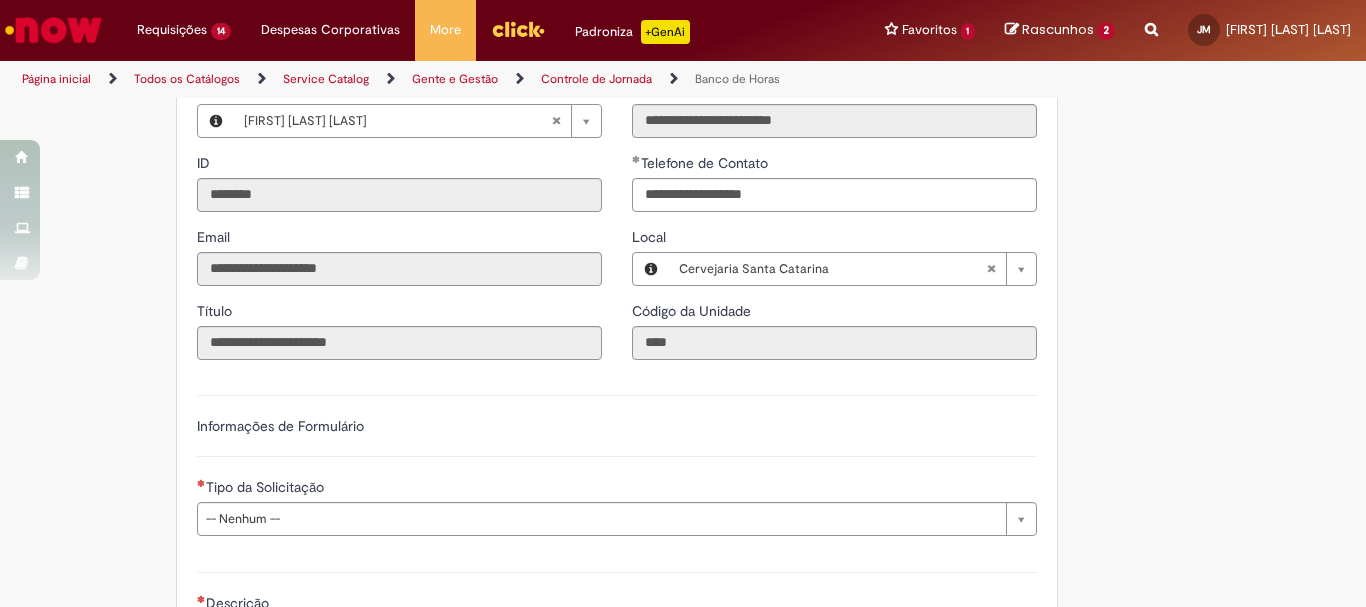 scroll, scrollTop: 1200, scrollLeft: 0, axis: vertical 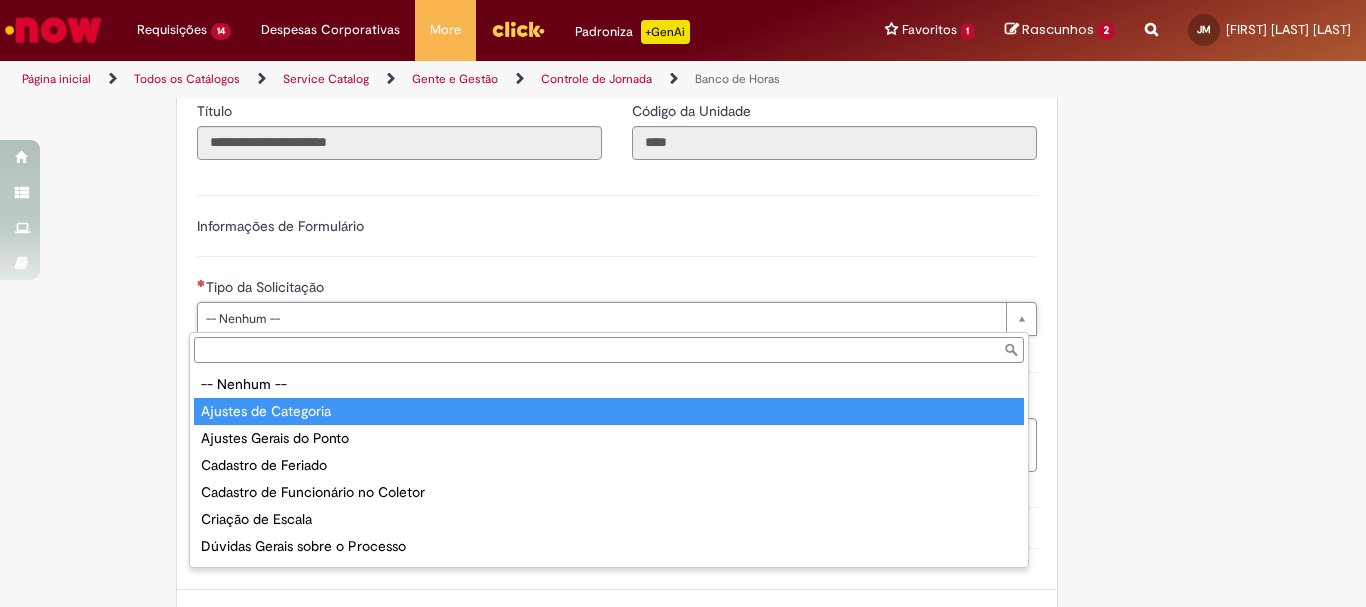 type on "**********" 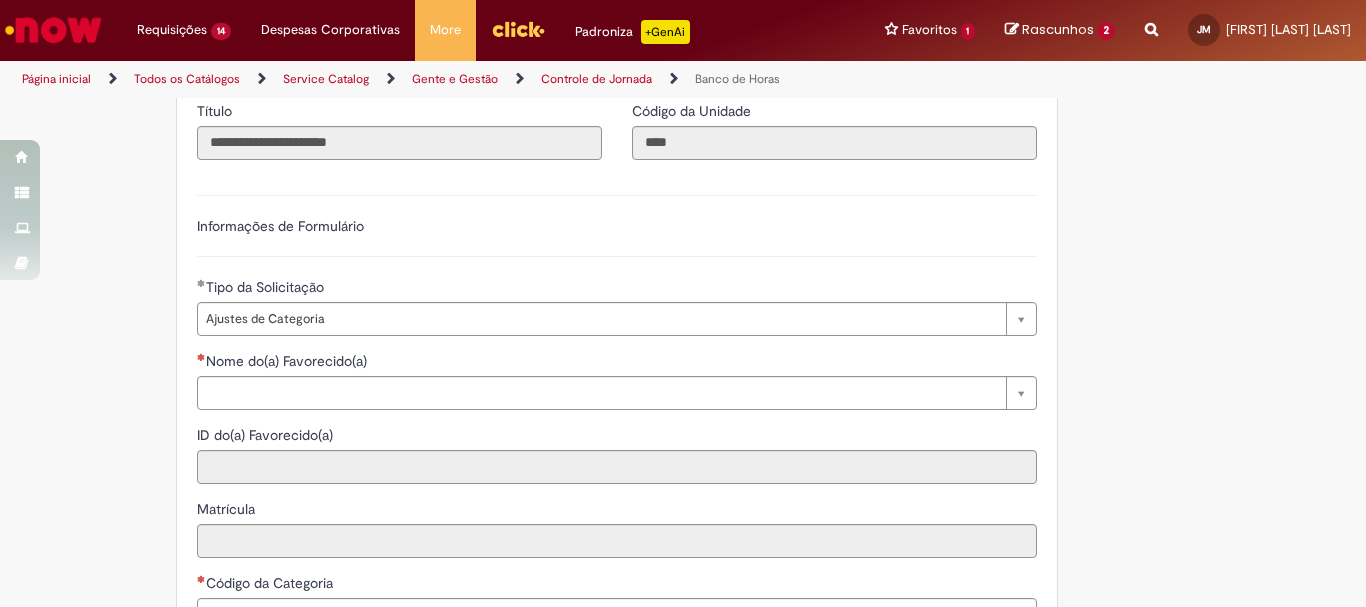 click on "**********" at bounding box center (683, 235) 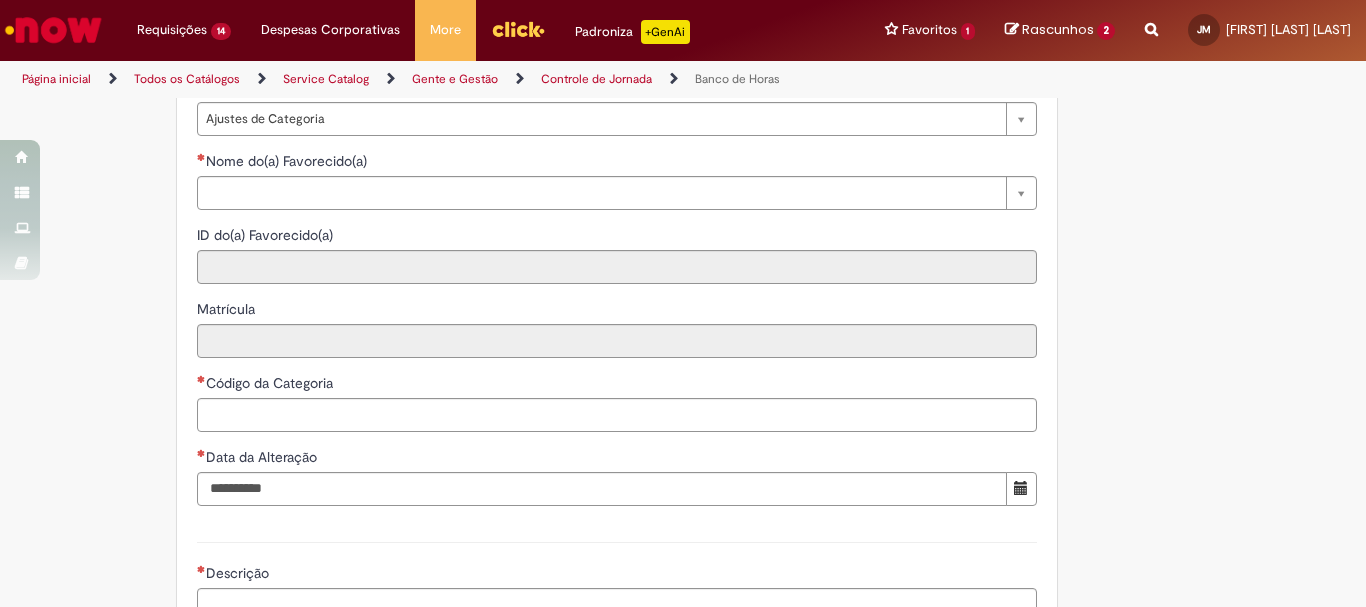 scroll, scrollTop: 1300, scrollLeft: 0, axis: vertical 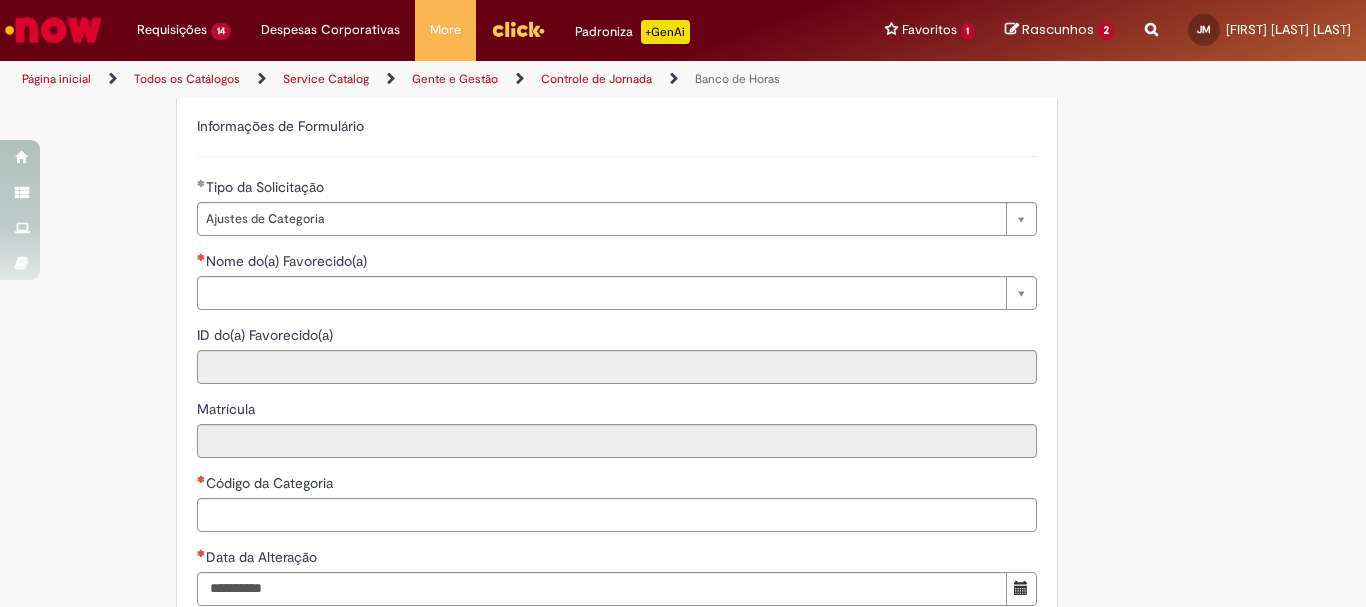 click on "Tire dúvidas com LupiAssist    +GenAI
Oi! Eu sou LupiAssist, uma Inteligência Artificial Generativa em constante aprendizado   Meu conteúdo é monitorado para trazer uma melhor experiência
Dúvidas comuns:   Quando fecha o mês no banco de horas? Como verificar o meu saldo do banco de horas? O saldo do banco de horas reinicia?
Só mais um instante, estou consultando nossas bases de conhecimento  e escrevendo a melhor resposta pra você!
Title
Lorem ipsum dolor sit amet    Fazer uma nova pergunta
Gerei esta resposta utilizando IA Generativa em conjunto com os nossos padrões. Em caso de divergência, os documentos oficiais prevalecerão.
Saiba mais em:" at bounding box center (683, -78) 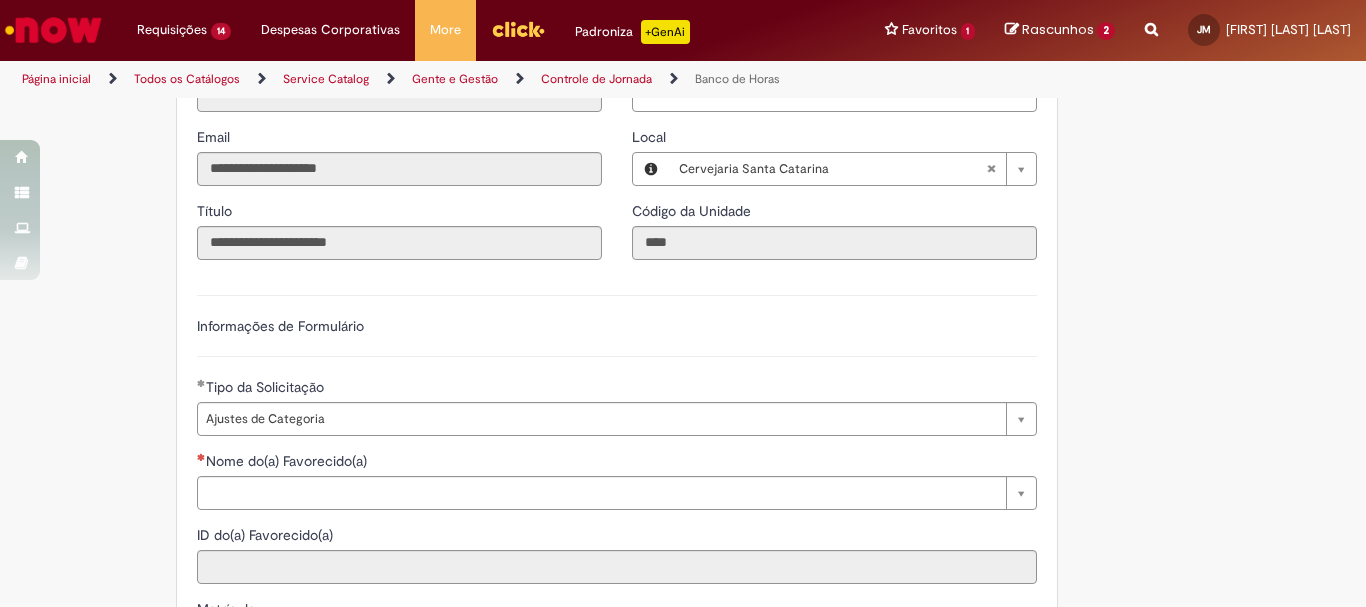 scroll, scrollTop: 1400, scrollLeft: 0, axis: vertical 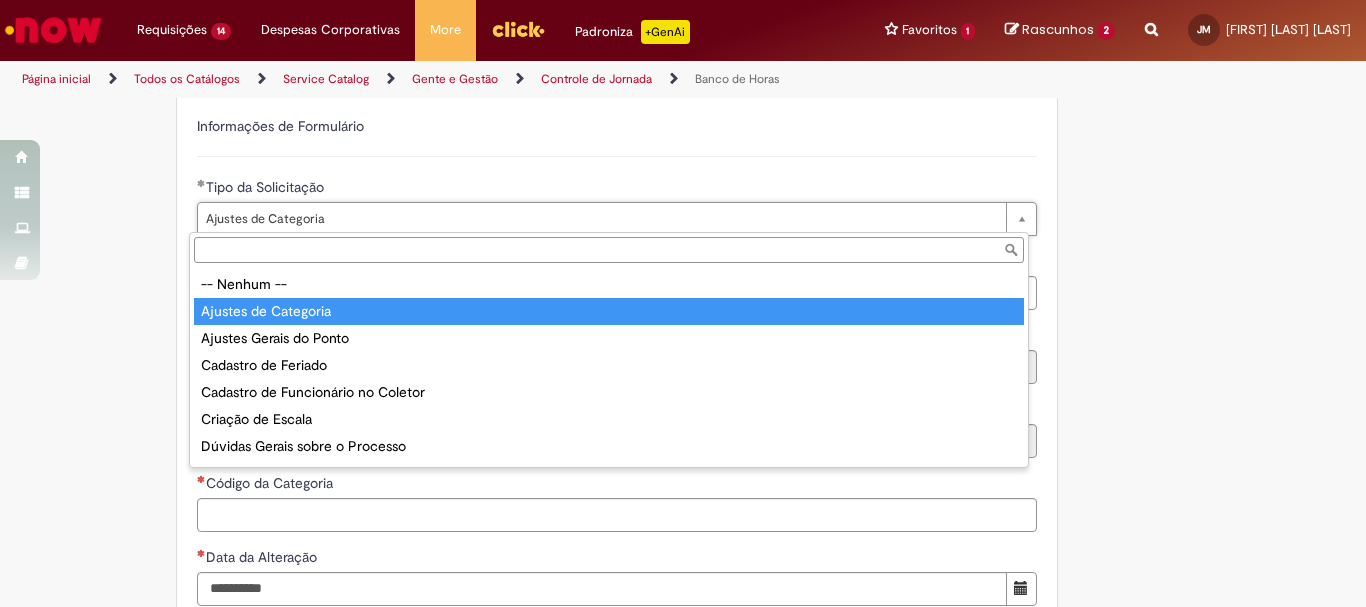 type on "**********" 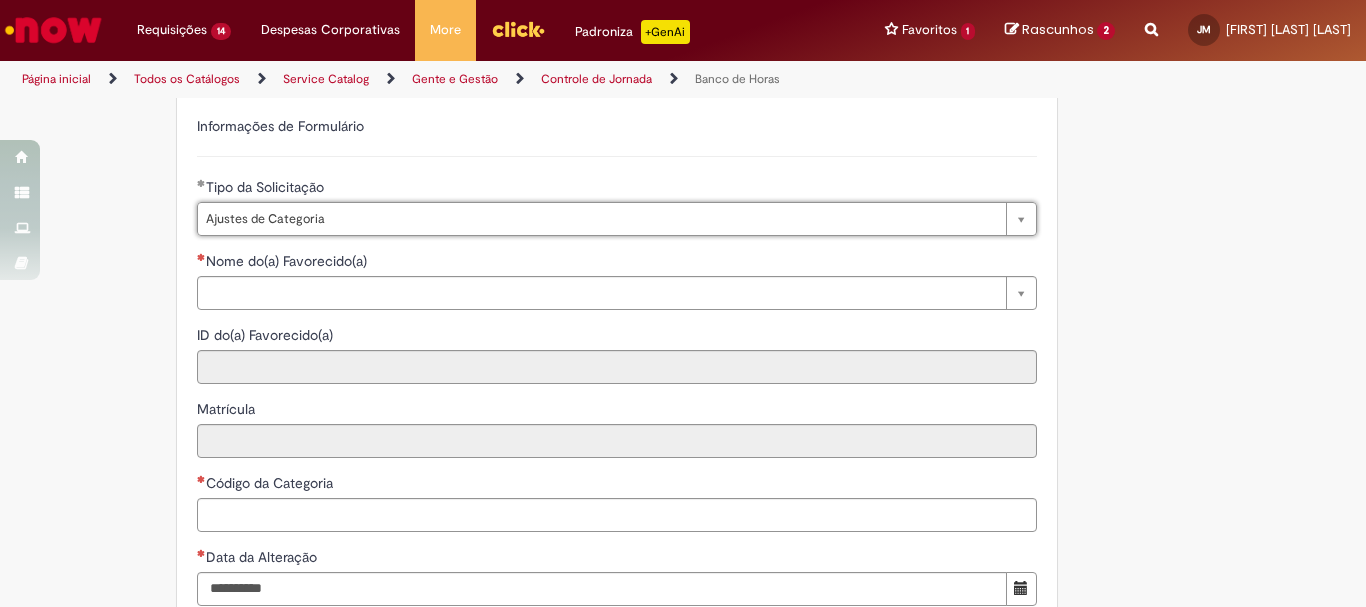 scroll, scrollTop: 0, scrollLeft: 127, axis: horizontal 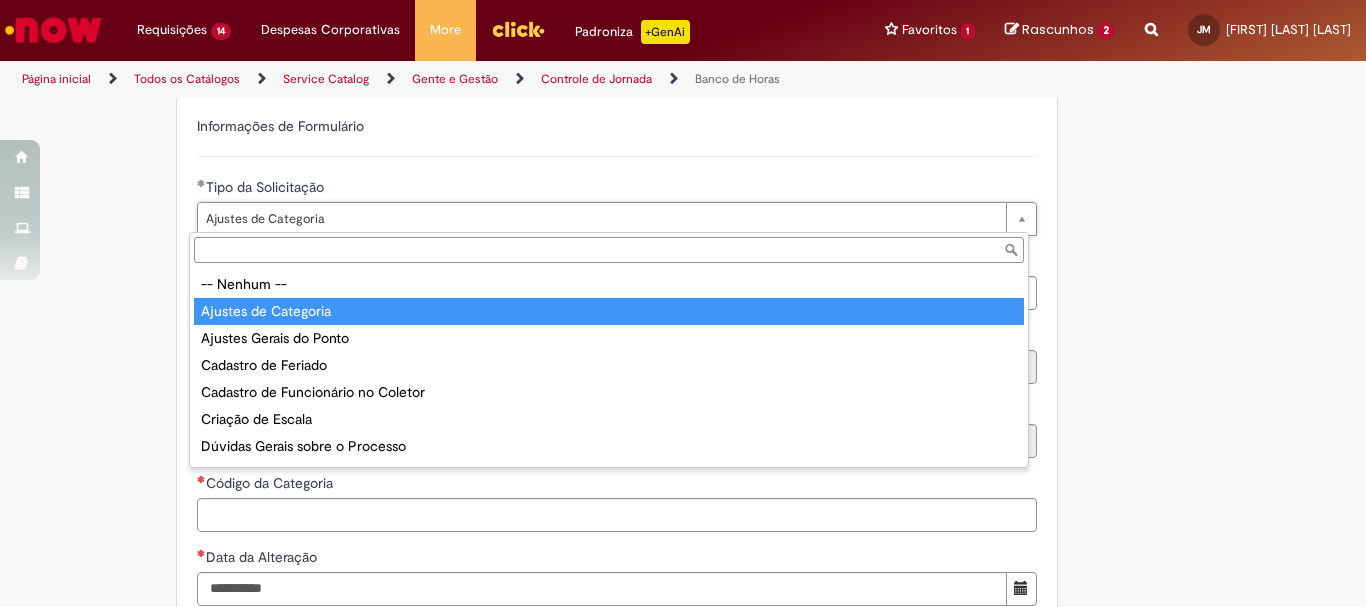 type on "**********" 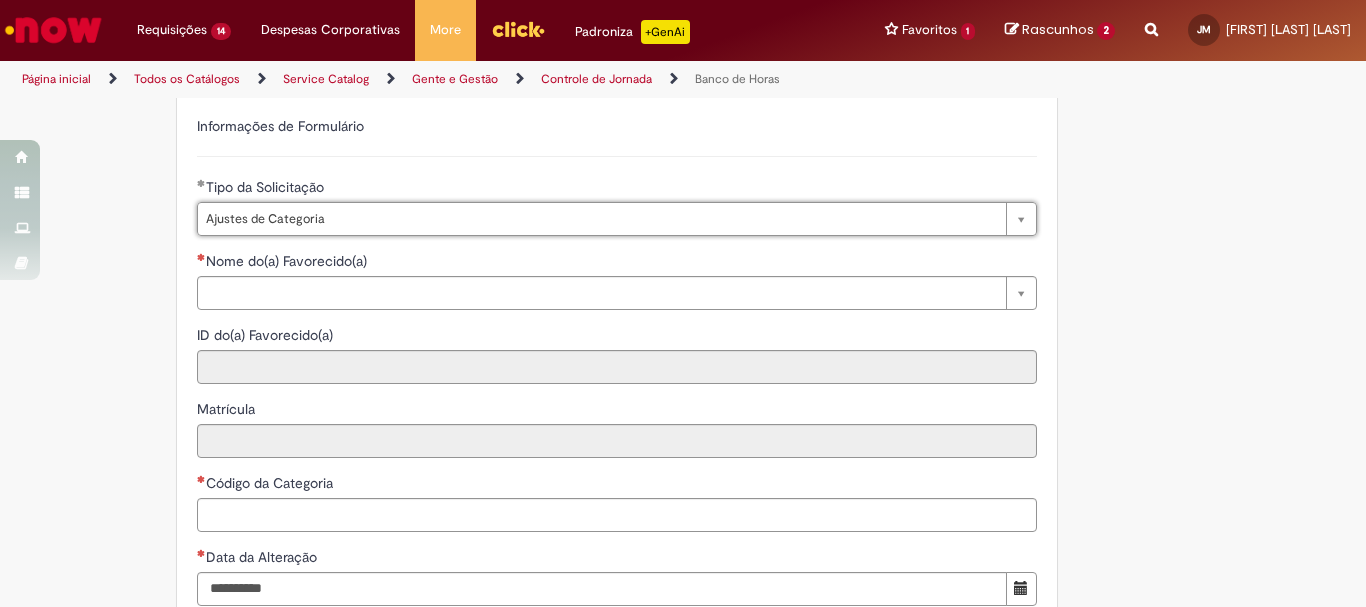 scroll, scrollTop: 0, scrollLeft: 127, axis: horizontal 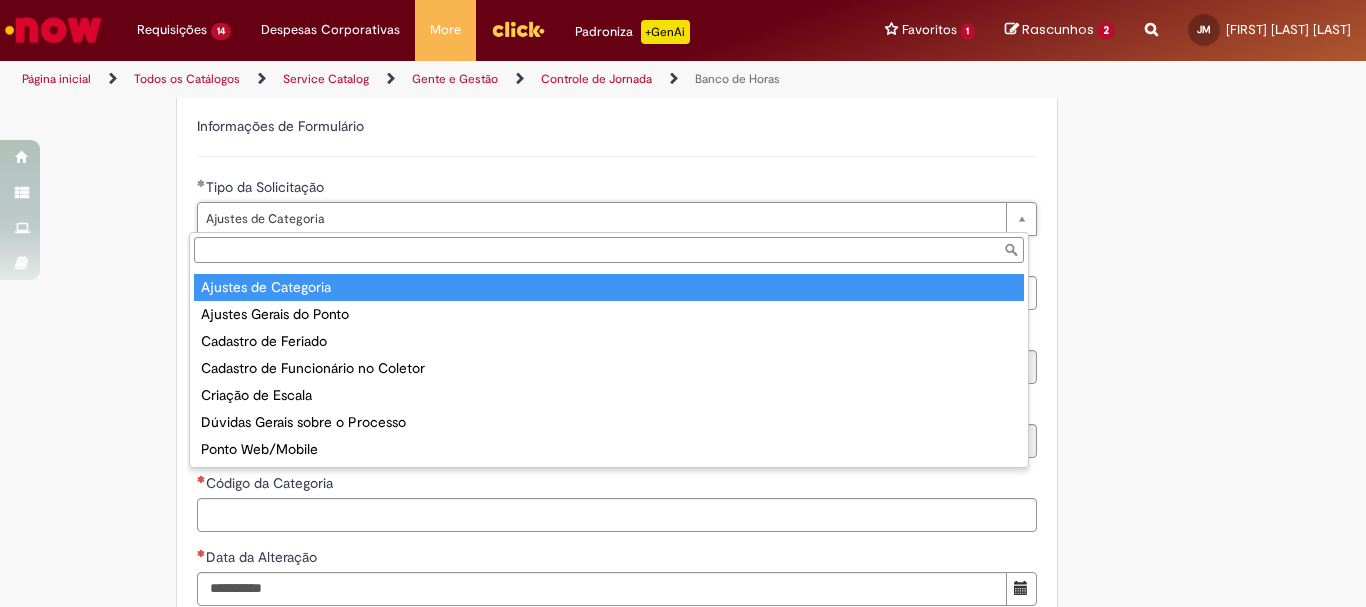 type on "**********" 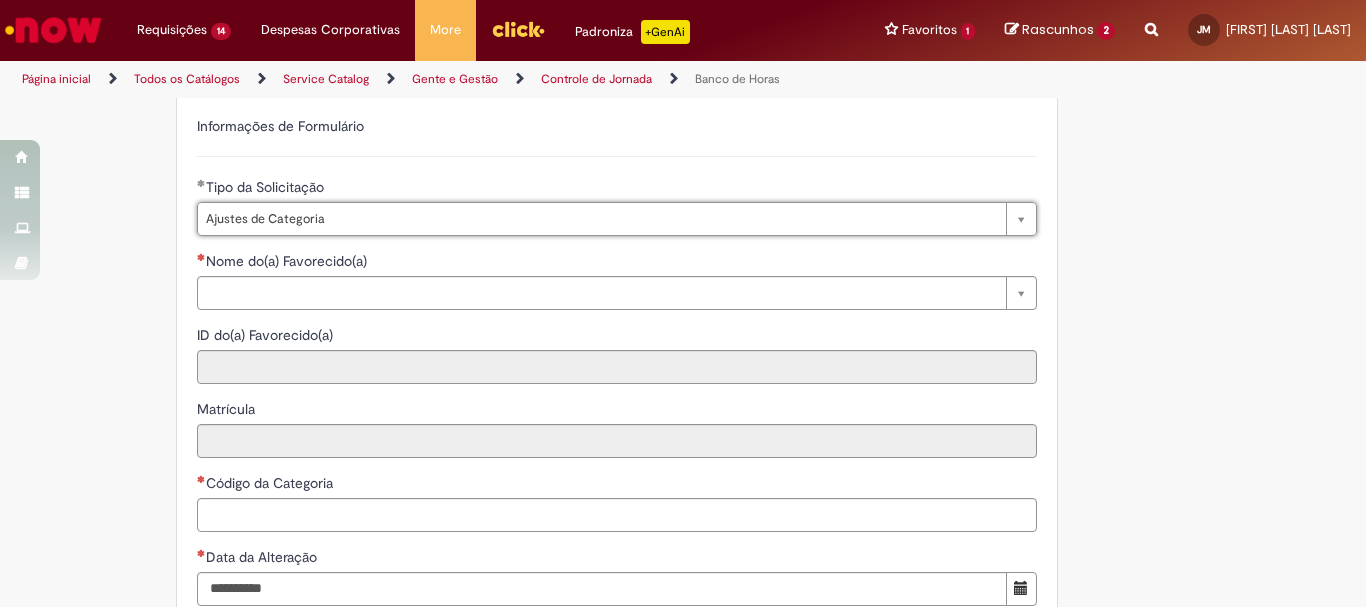 scroll, scrollTop: 0, scrollLeft: 127, axis: horizontal 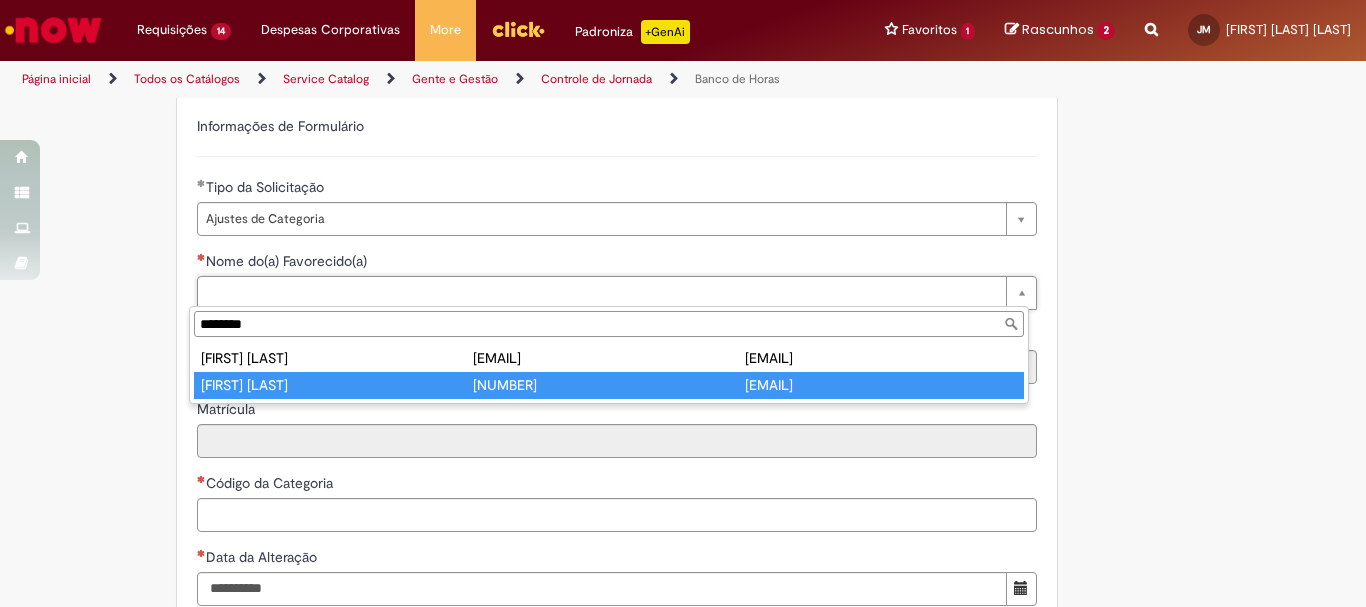 type on "********" 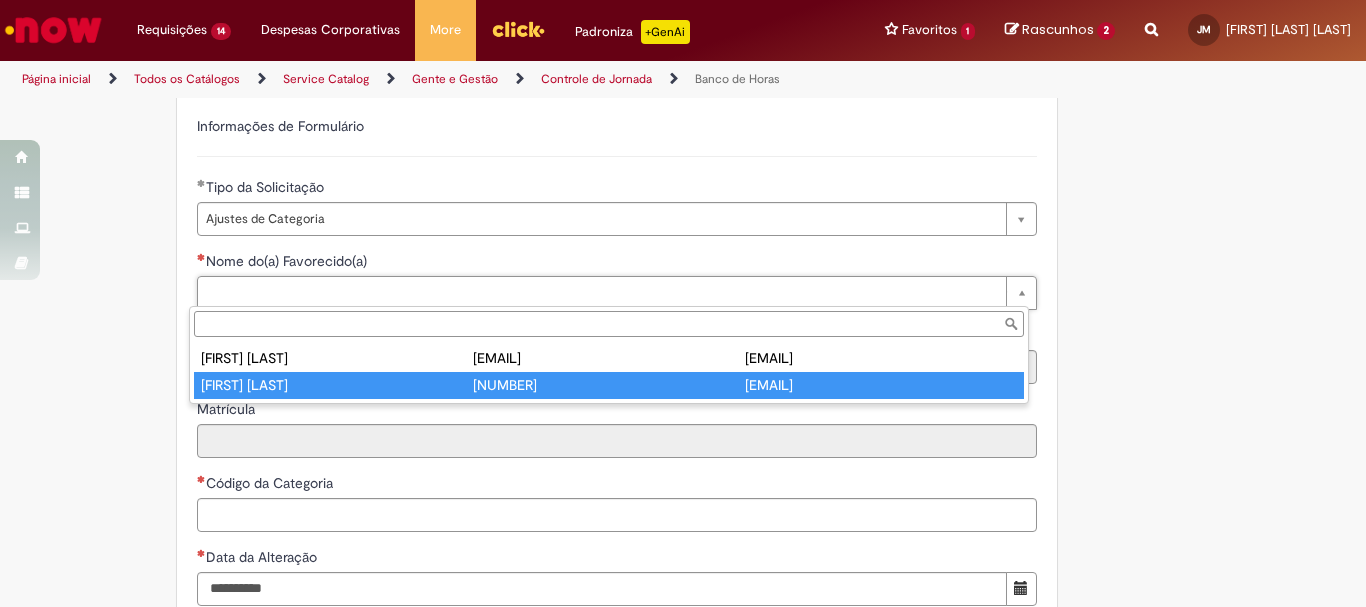 type on "********" 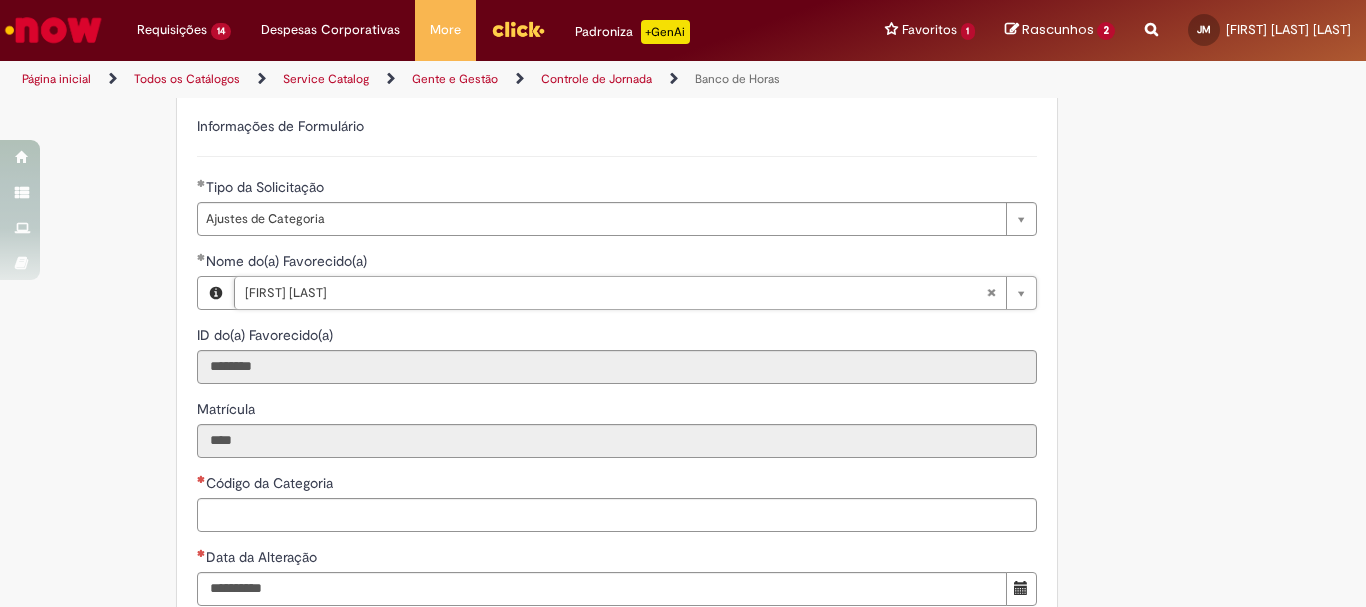 scroll, scrollTop: 1400, scrollLeft: 0, axis: vertical 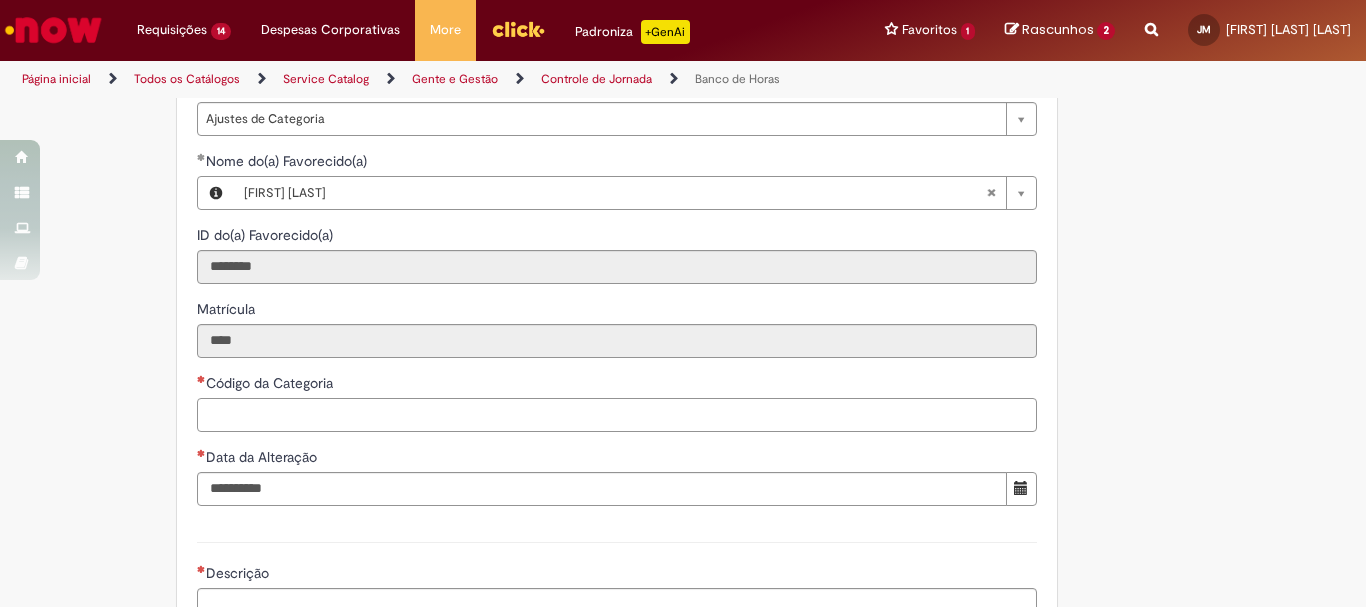 click on "Código da Categoria" at bounding box center (617, 415) 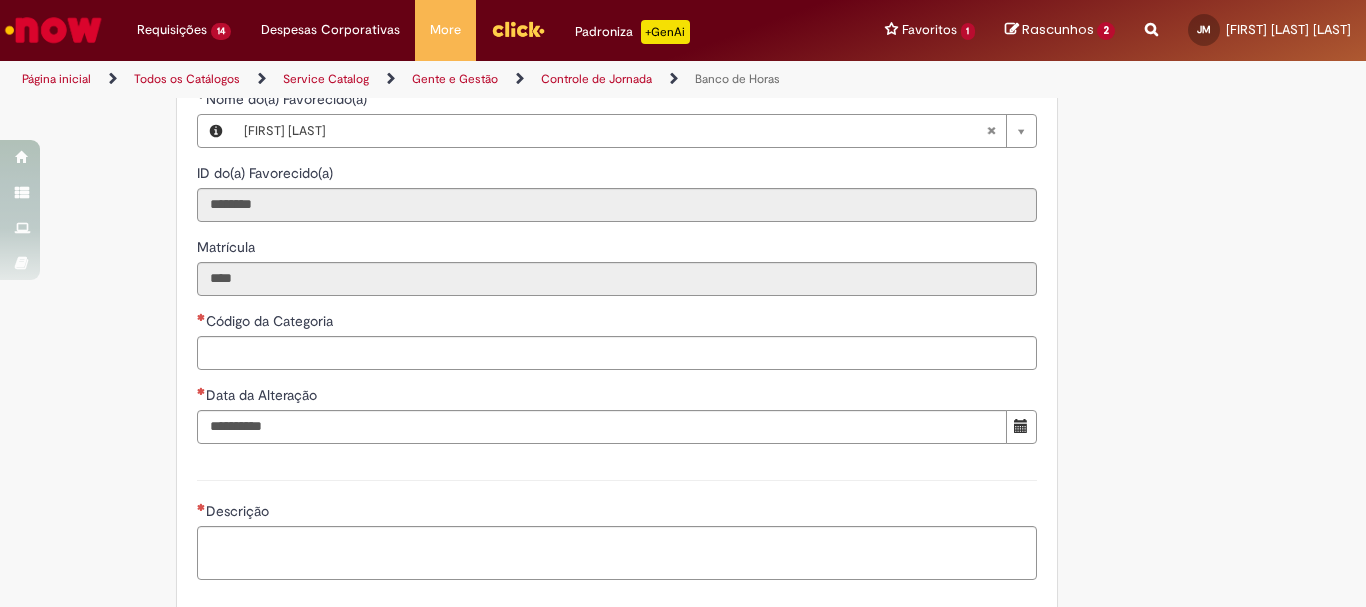 scroll, scrollTop: 1452, scrollLeft: 0, axis: vertical 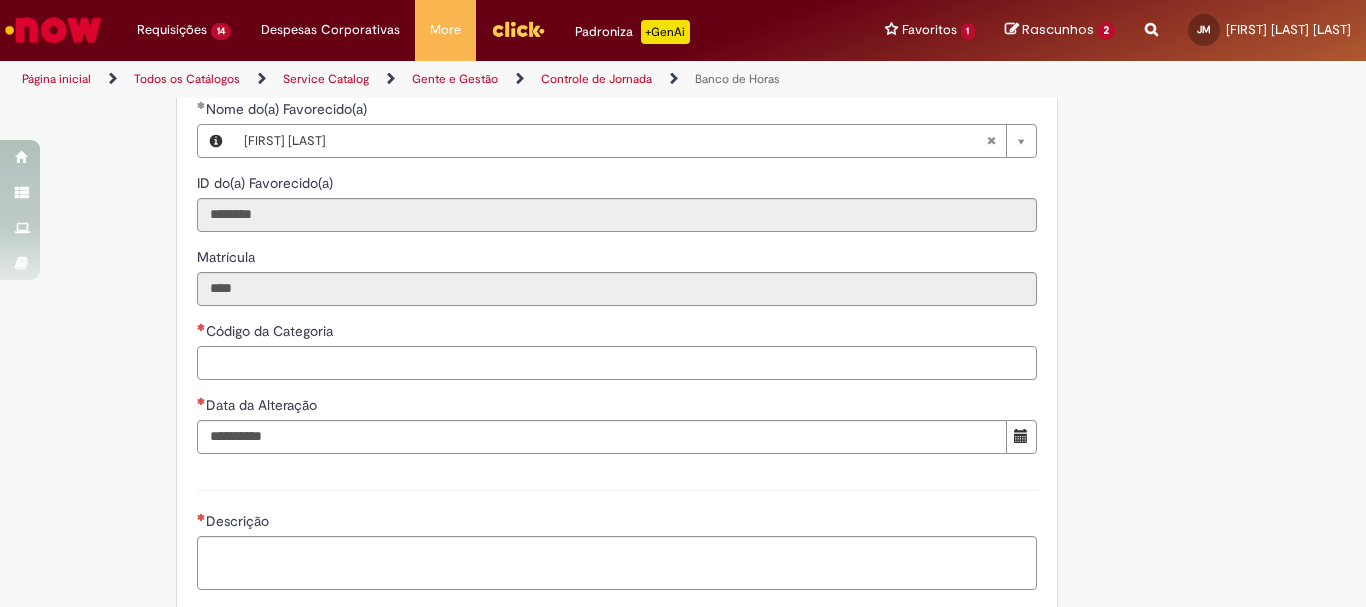 click on "Código da Categoria" at bounding box center [617, 363] 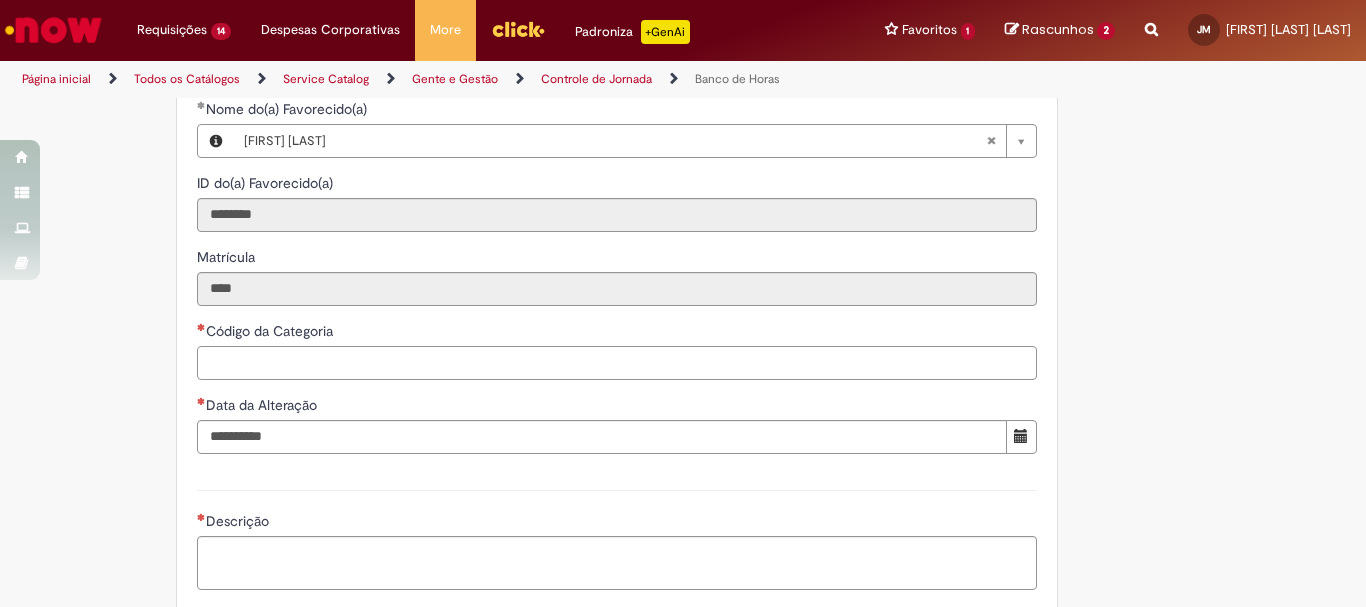 scroll, scrollTop: 1052, scrollLeft: 0, axis: vertical 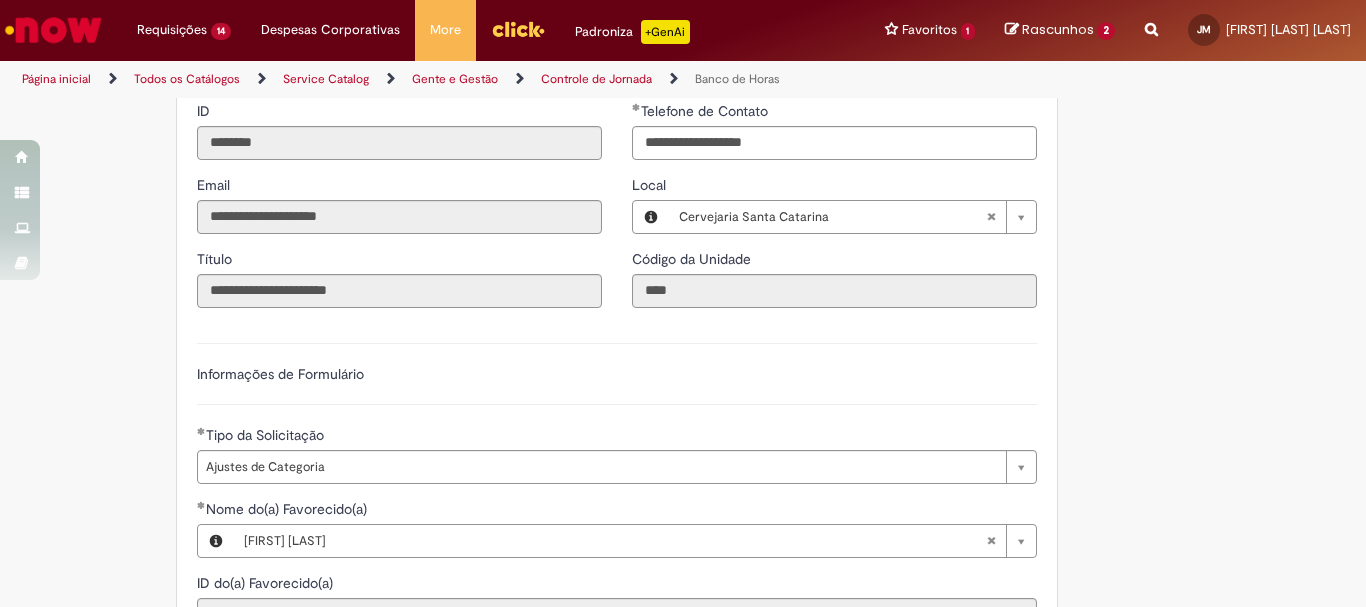 type on "**********" 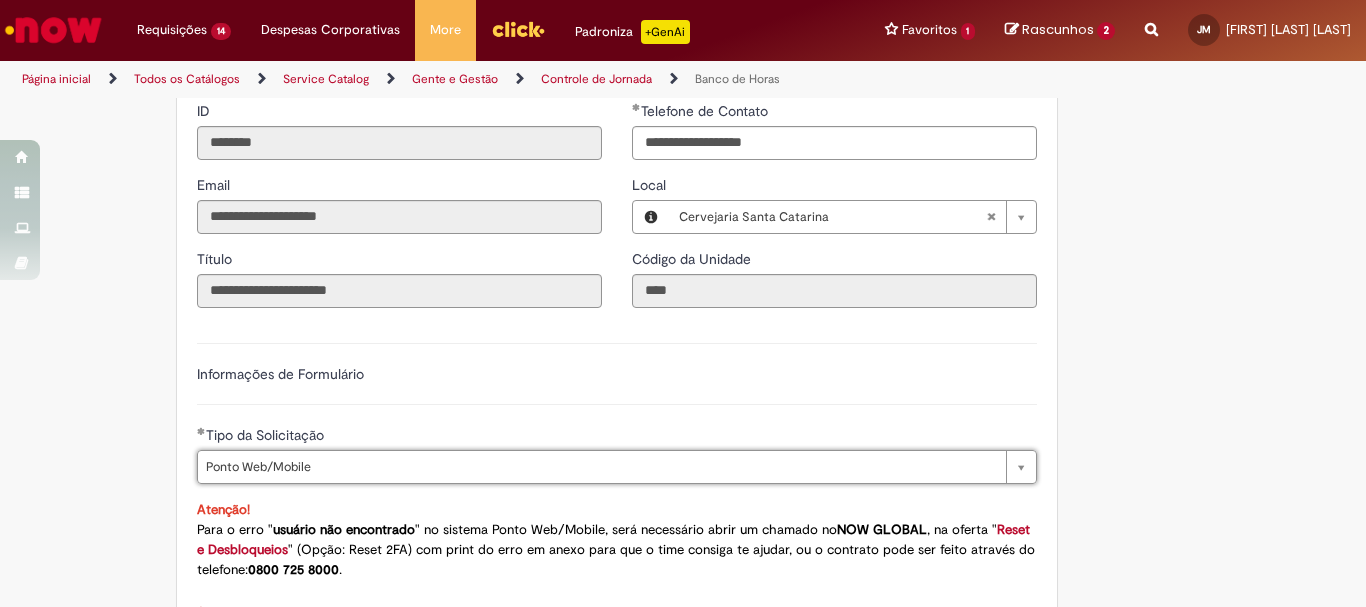 scroll, scrollTop: 0, scrollLeft: 115, axis: horizontal 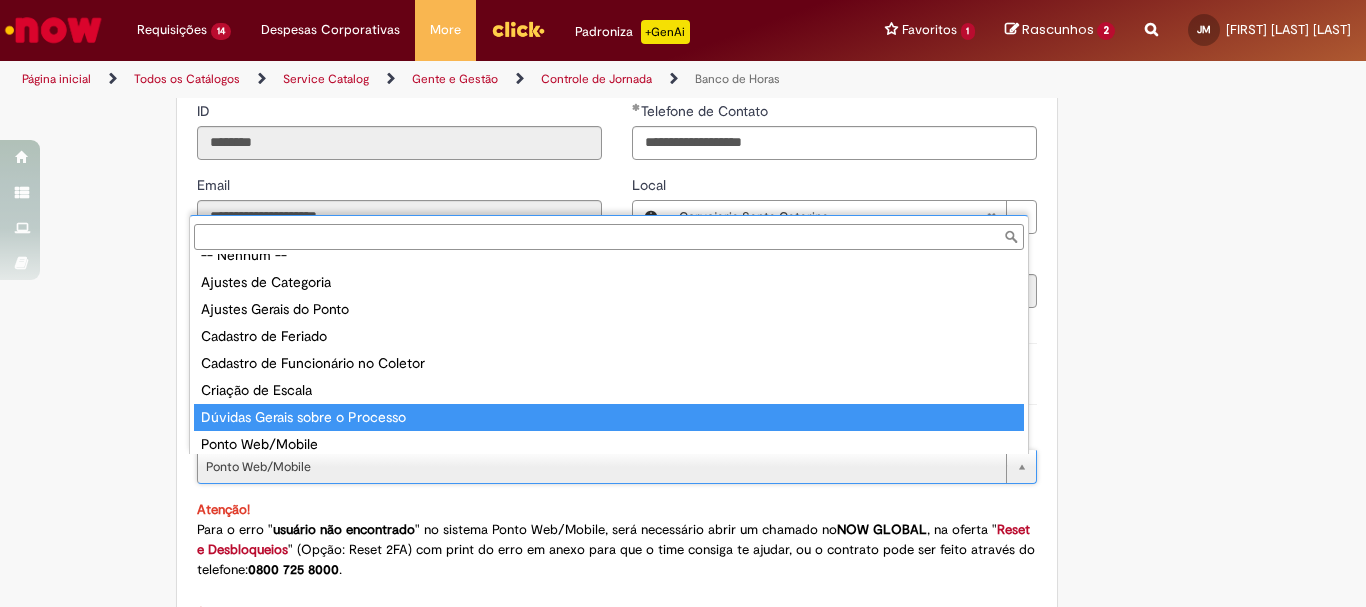 type on "**********" 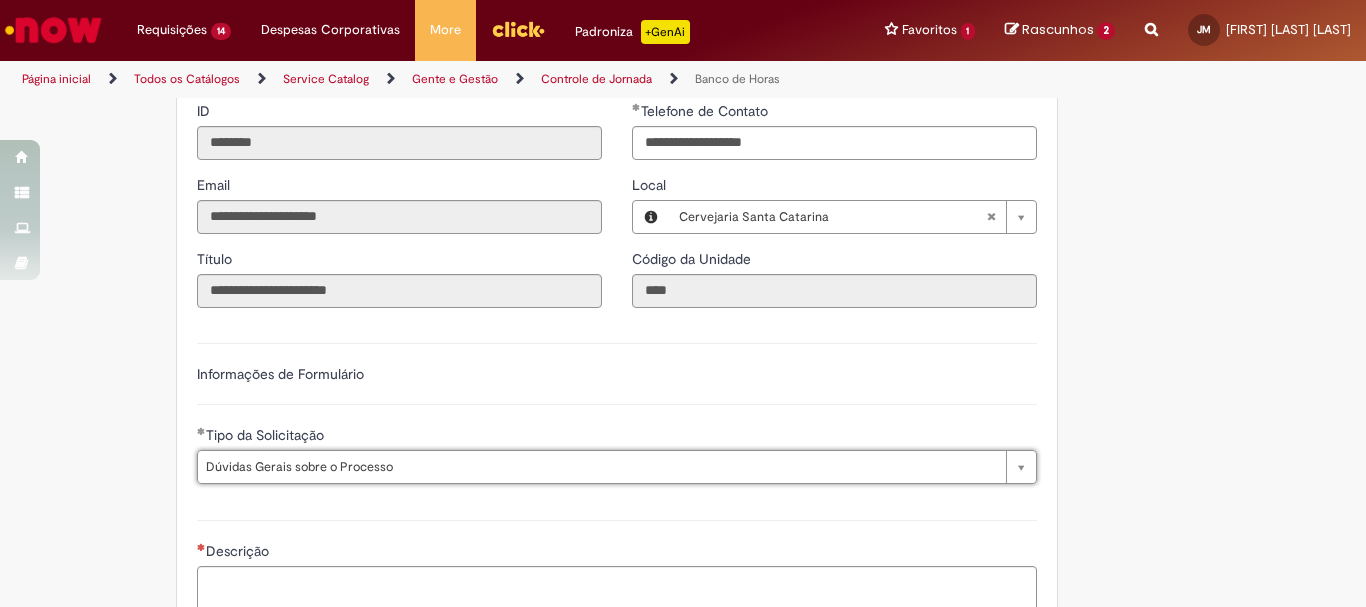 scroll, scrollTop: 0, scrollLeft: 115, axis: horizontal 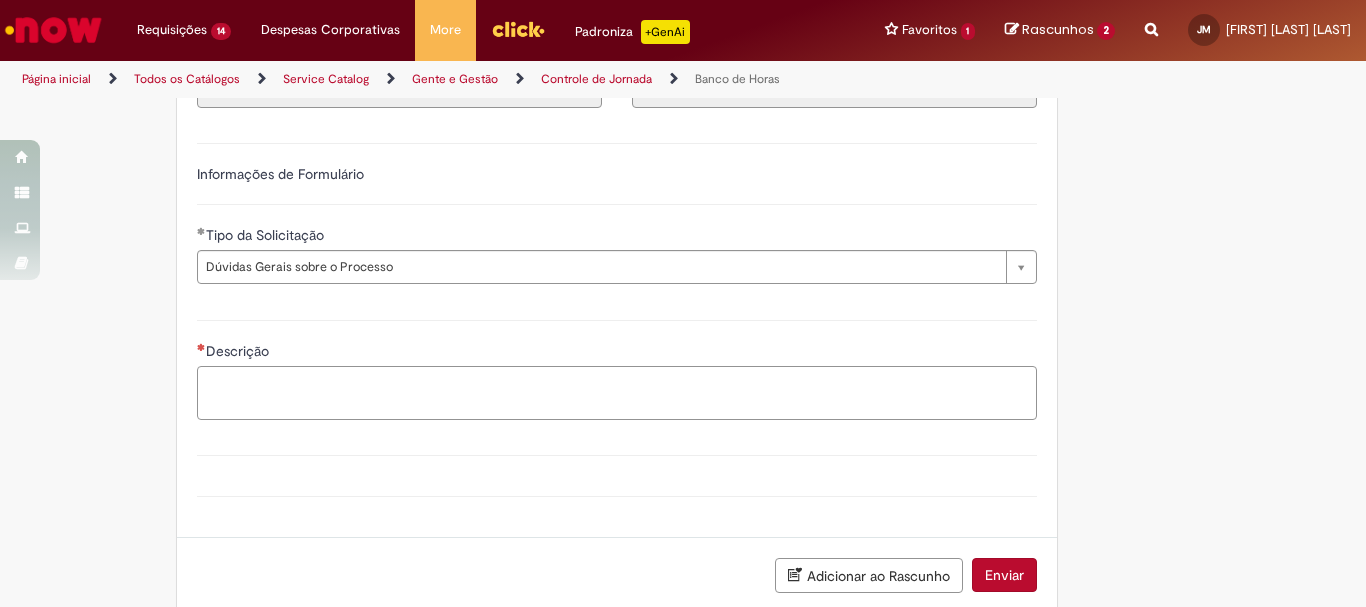 click on "Descrição" at bounding box center [617, 393] 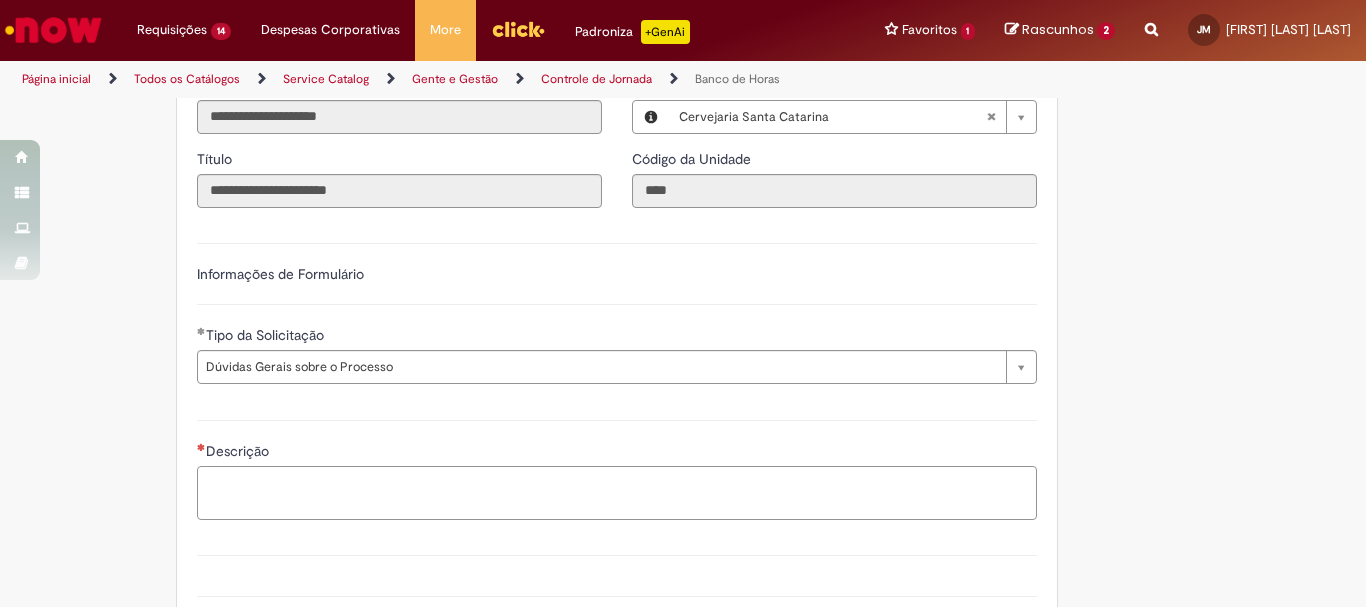 scroll, scrollTop: 1252, scrollLeft: 0, axis: vertical 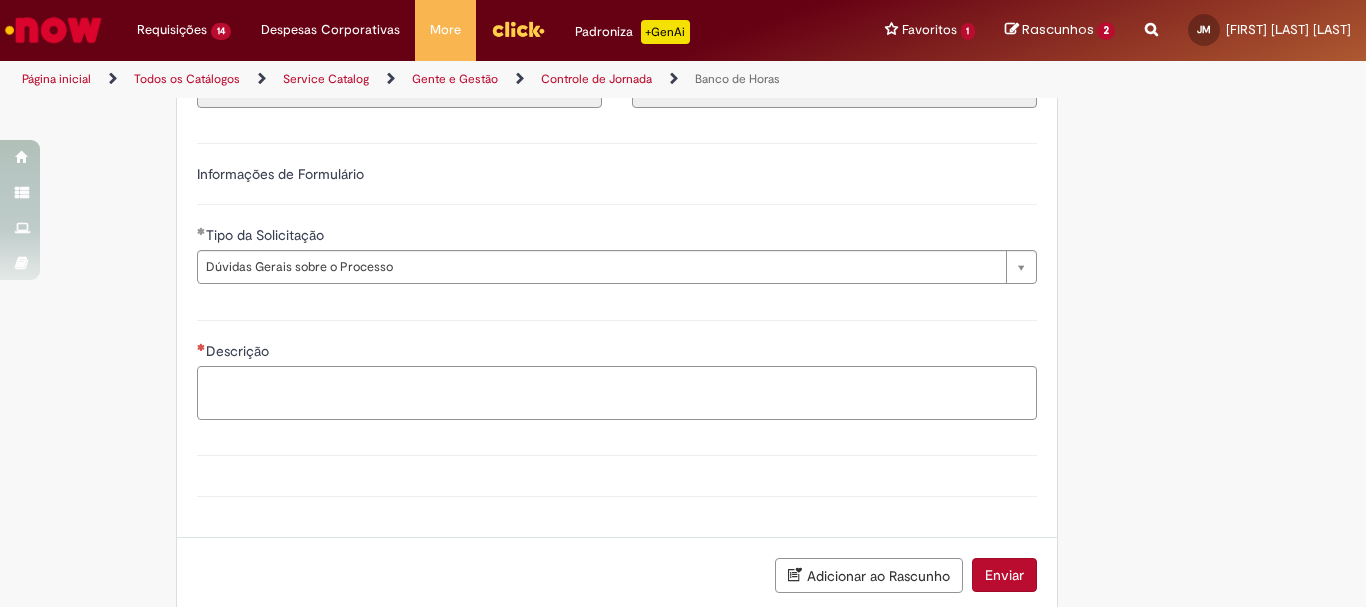click on "Descrição" at bounding box center (617, 393) 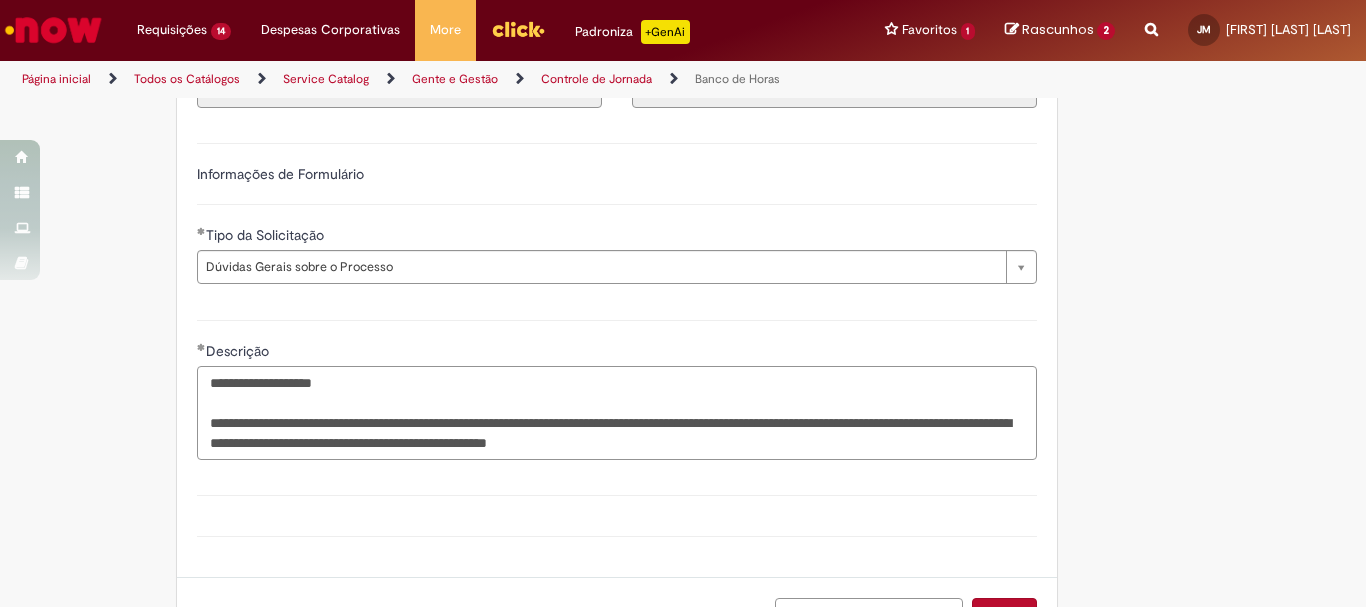 type on "**********" 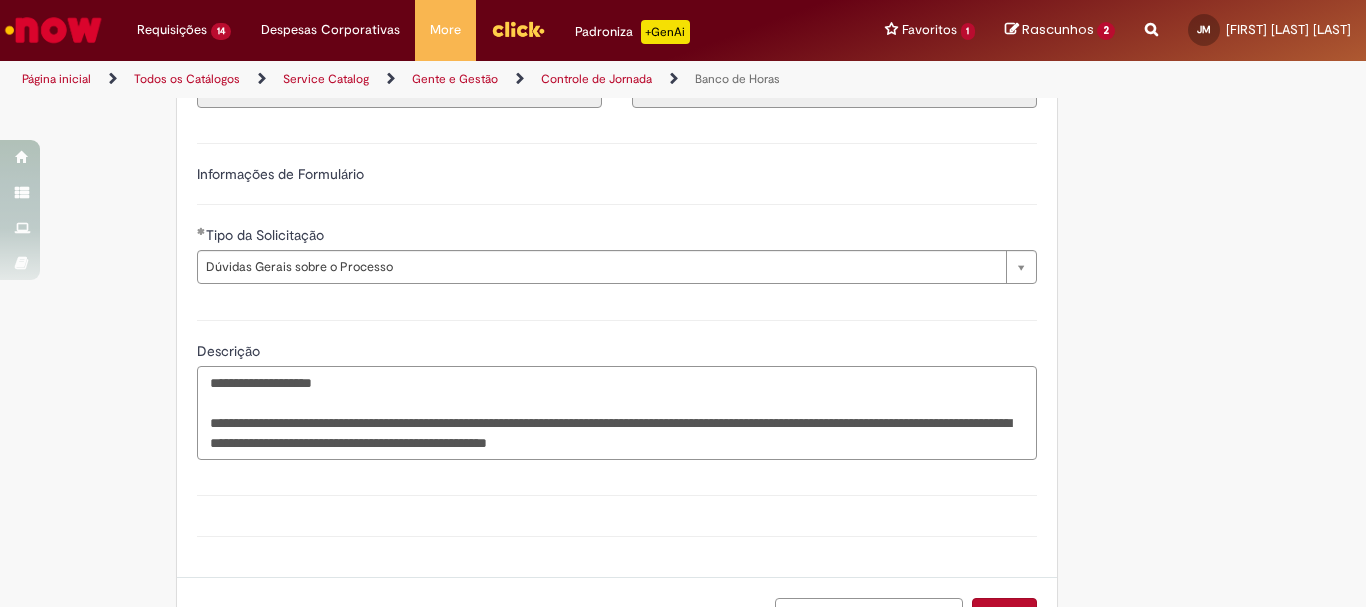 scroll, scrollTop: 1352, scrollLeft: 0, axis: vertical 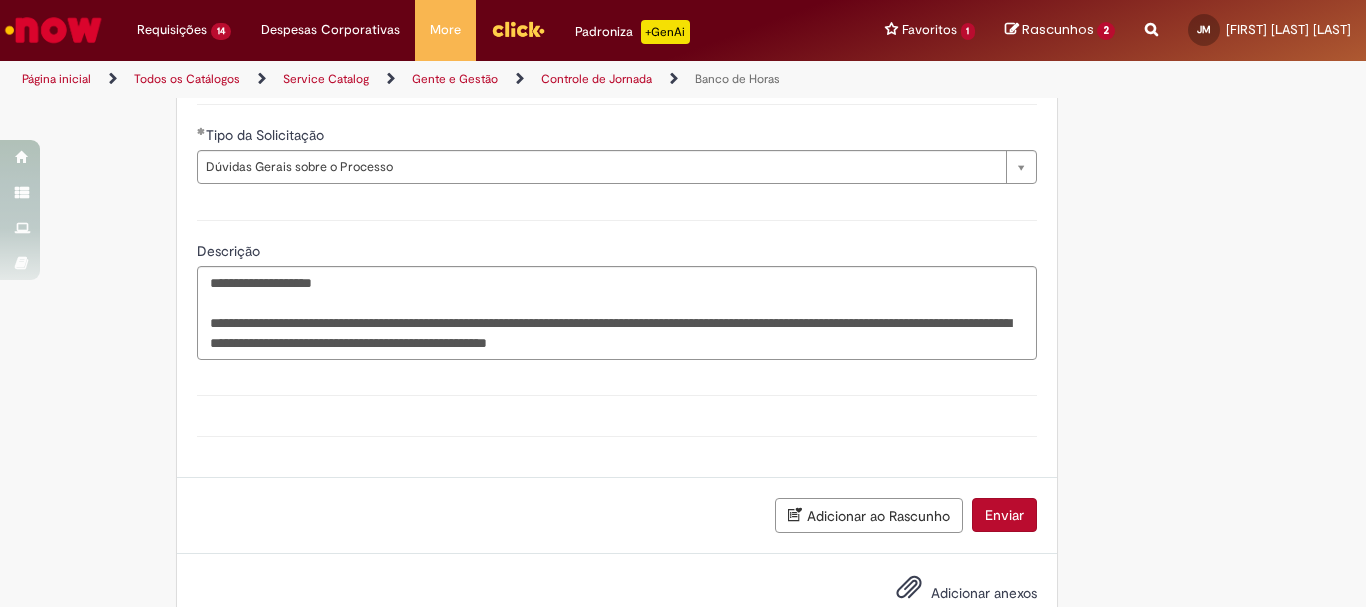click at bounding box center (909, 588) 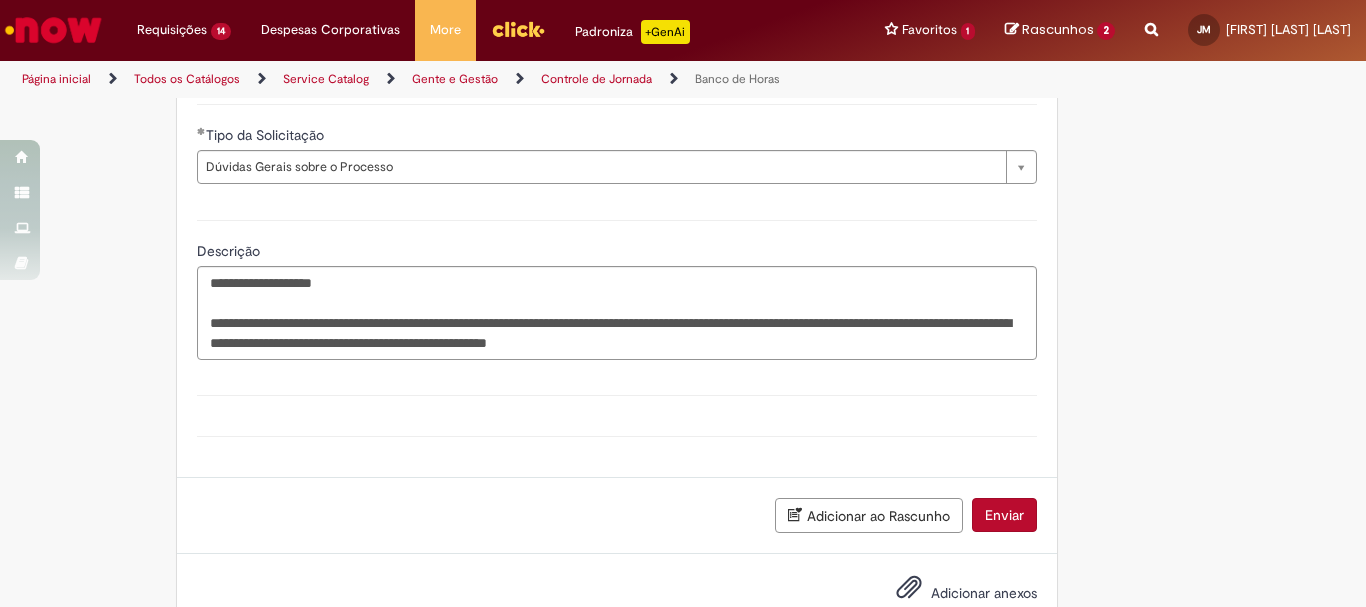 click at bounding box center (909, 588) 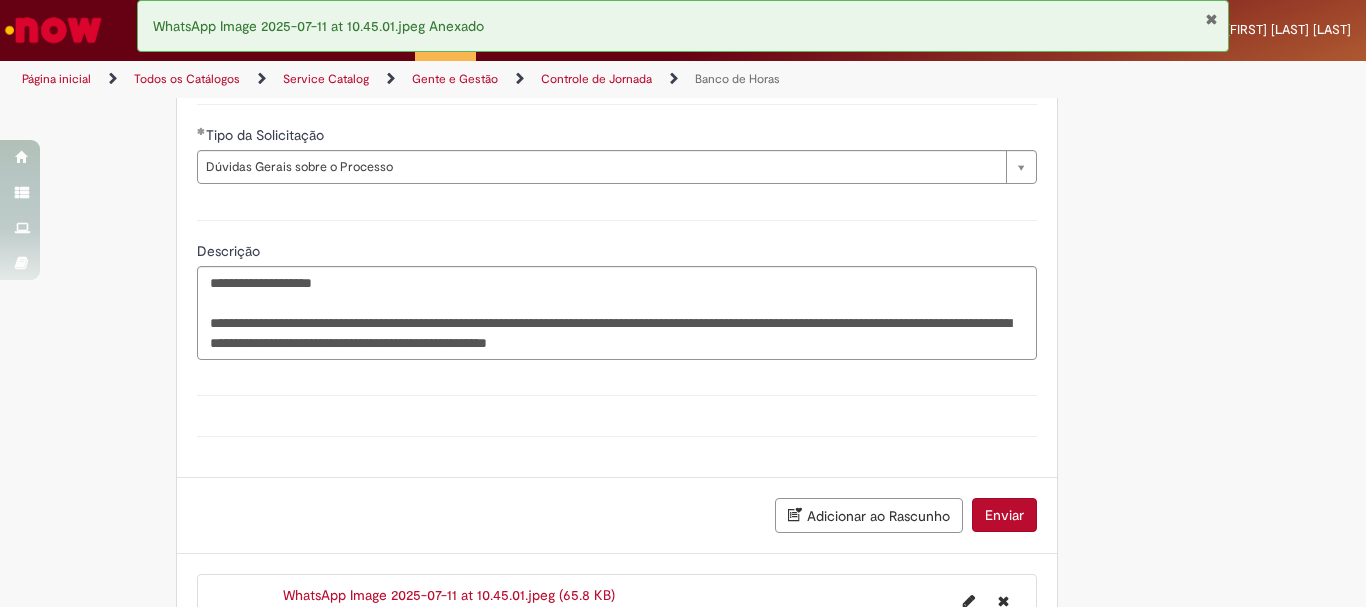 scroll, scrollTop: 1480, scrollLeft: 0, axis: vertical 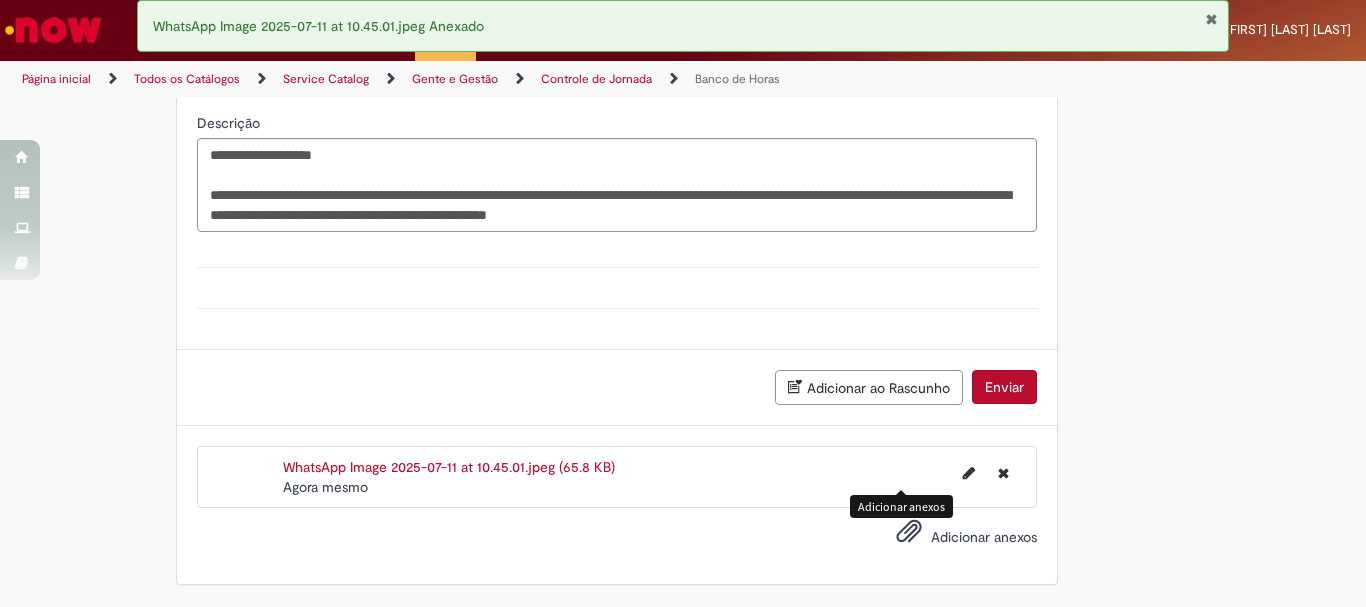 click on "Enviar" at bounding box center (1004, 387) 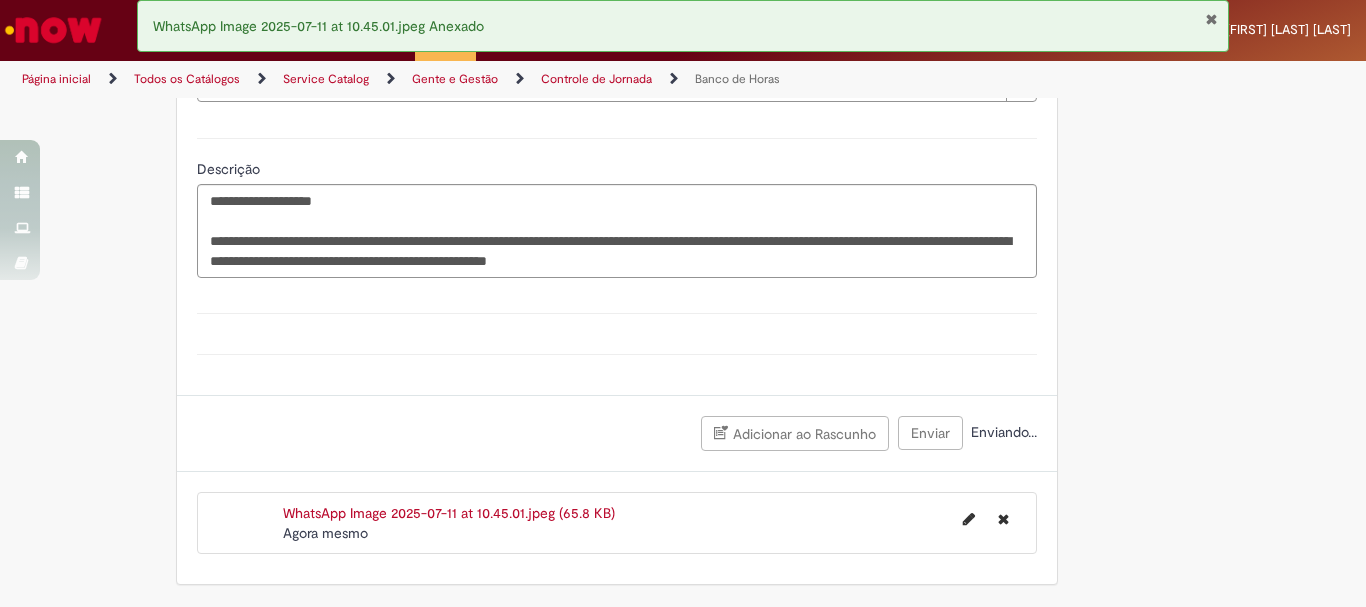 scroll, scrollTop: 1434, scrollLeft: 0, axis: vertical 